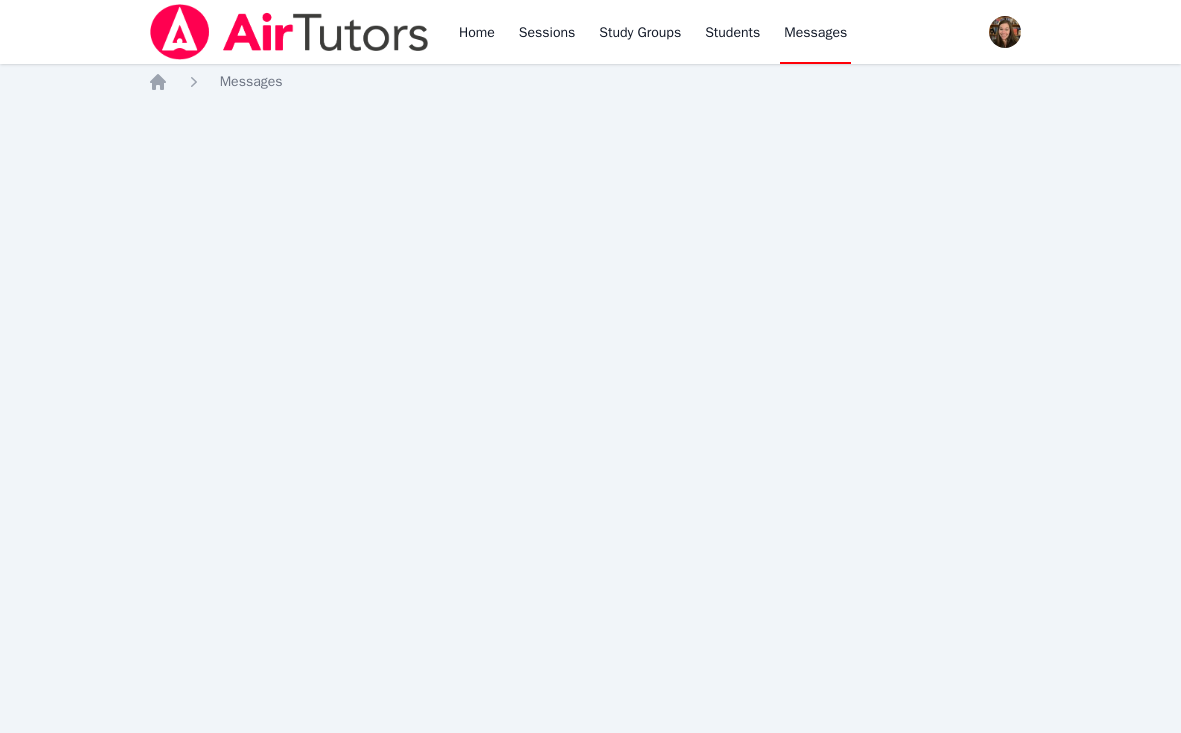 scroll, scrollTop: 0, scrollLeft: 0, axis: both 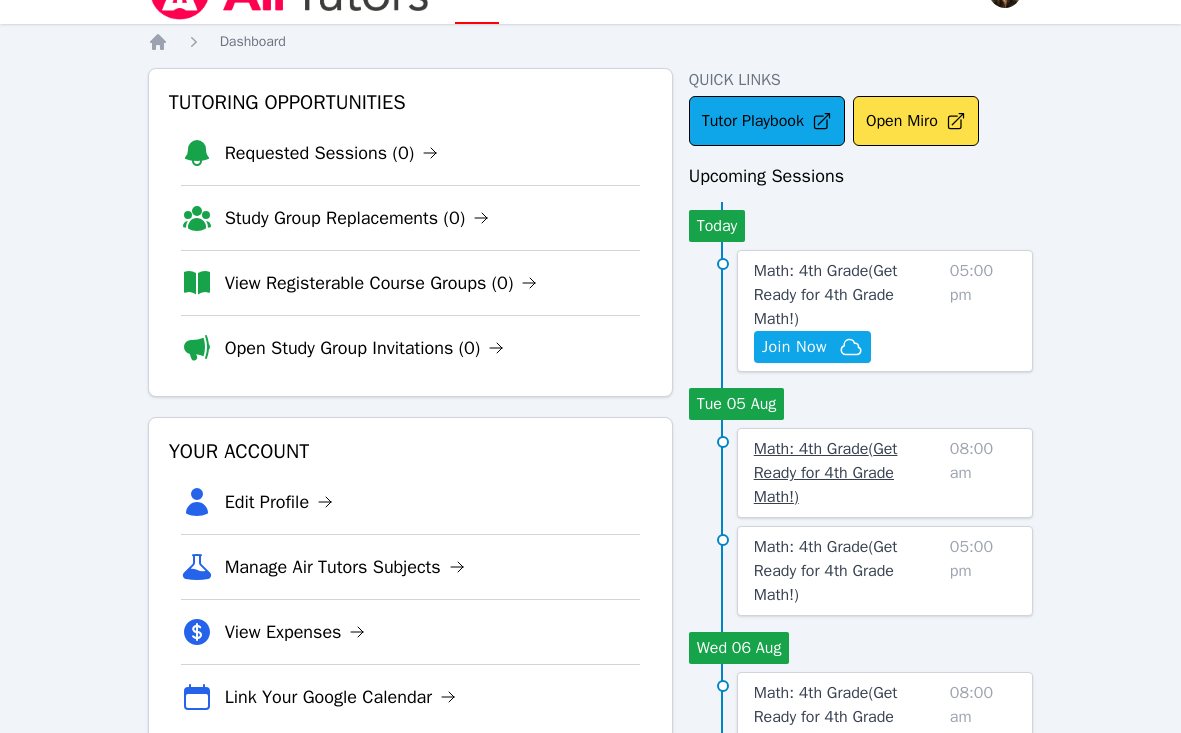 click on "Math: 4th Grade  ( Get Ready for 4th Grade Math! )" at bounding box center [826, 473] 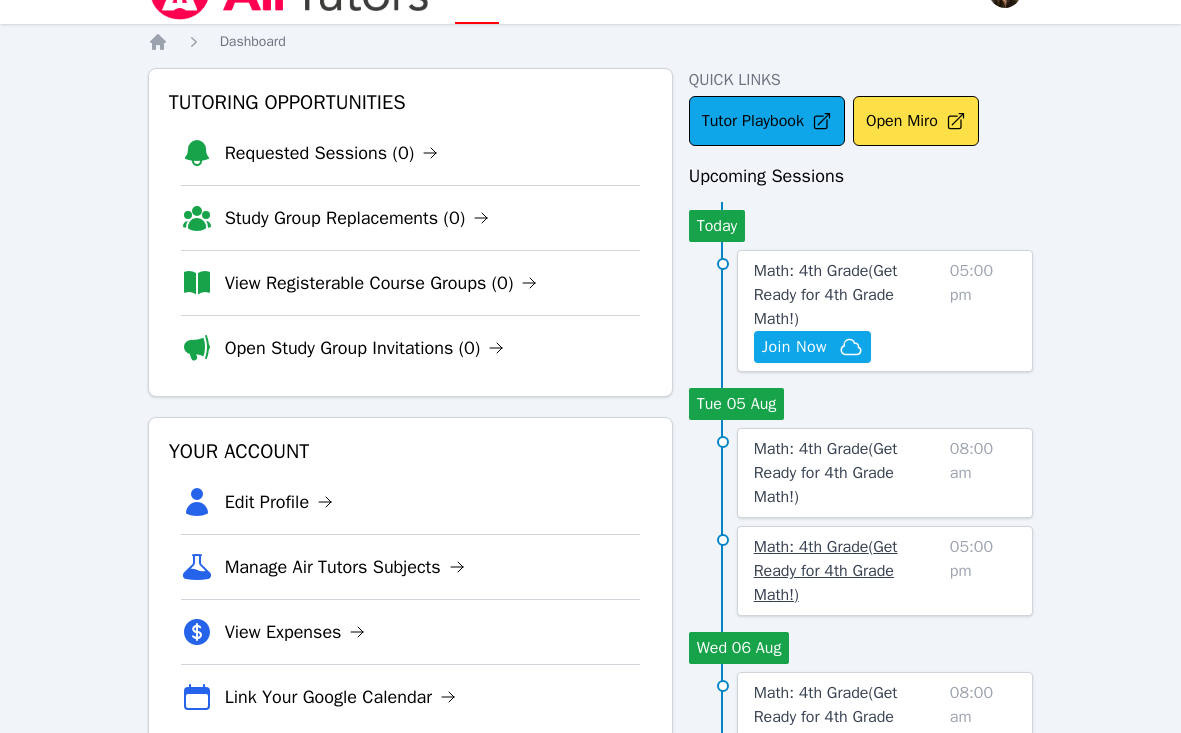 click on "Math: 4th Grade  ( Get Ready for 4th Grade Math! )" at bounding box center [848, 571] 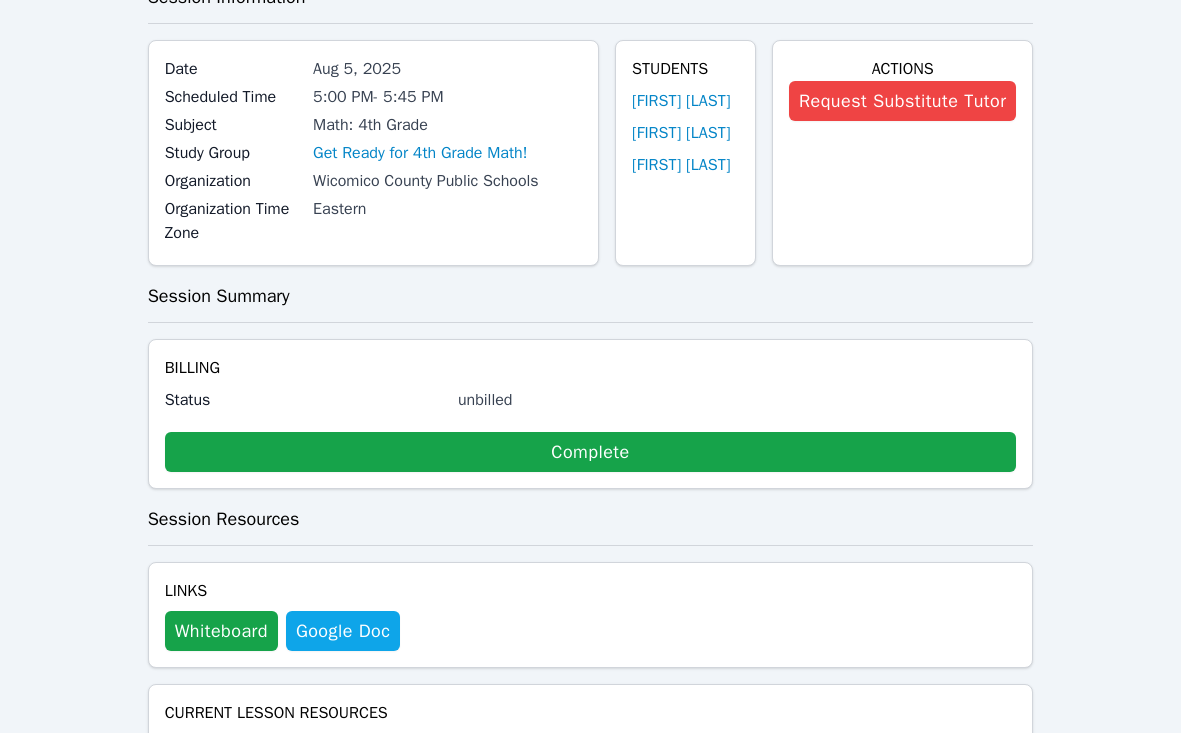 scroll, scrollTop: 127, scrollLeft: 0, axis: vertical 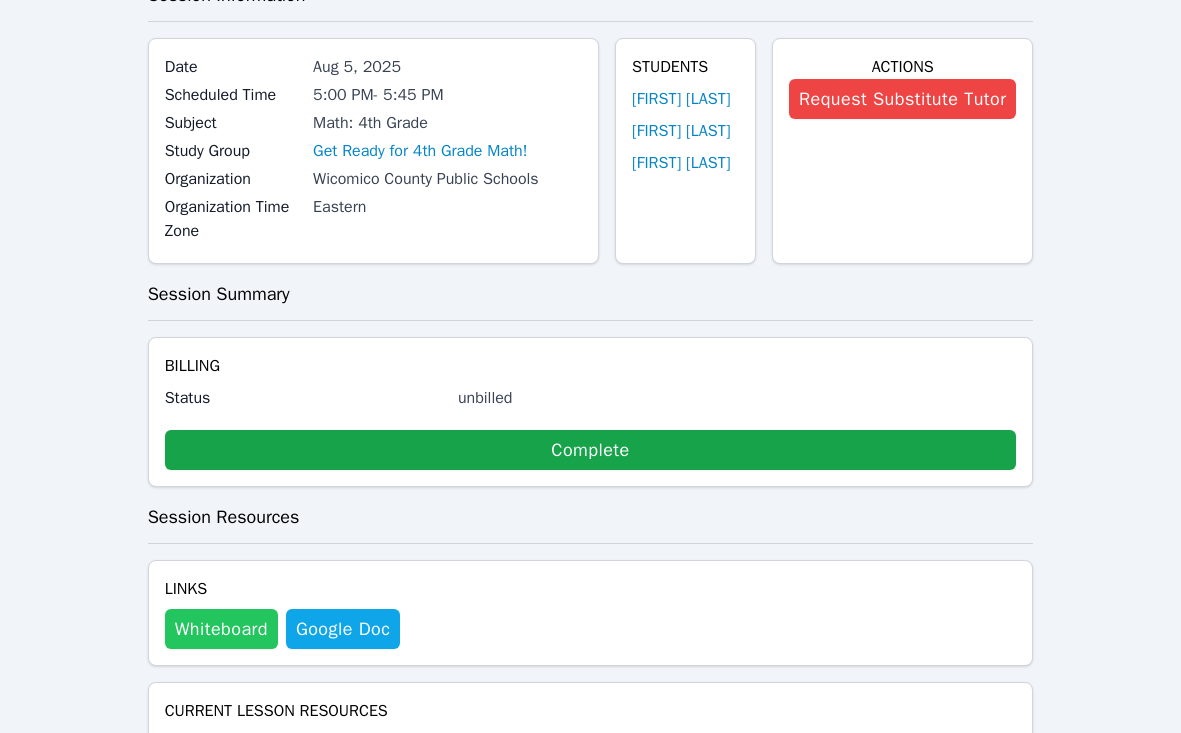 click on "Whiteboard" at bounding box center [221, 629] 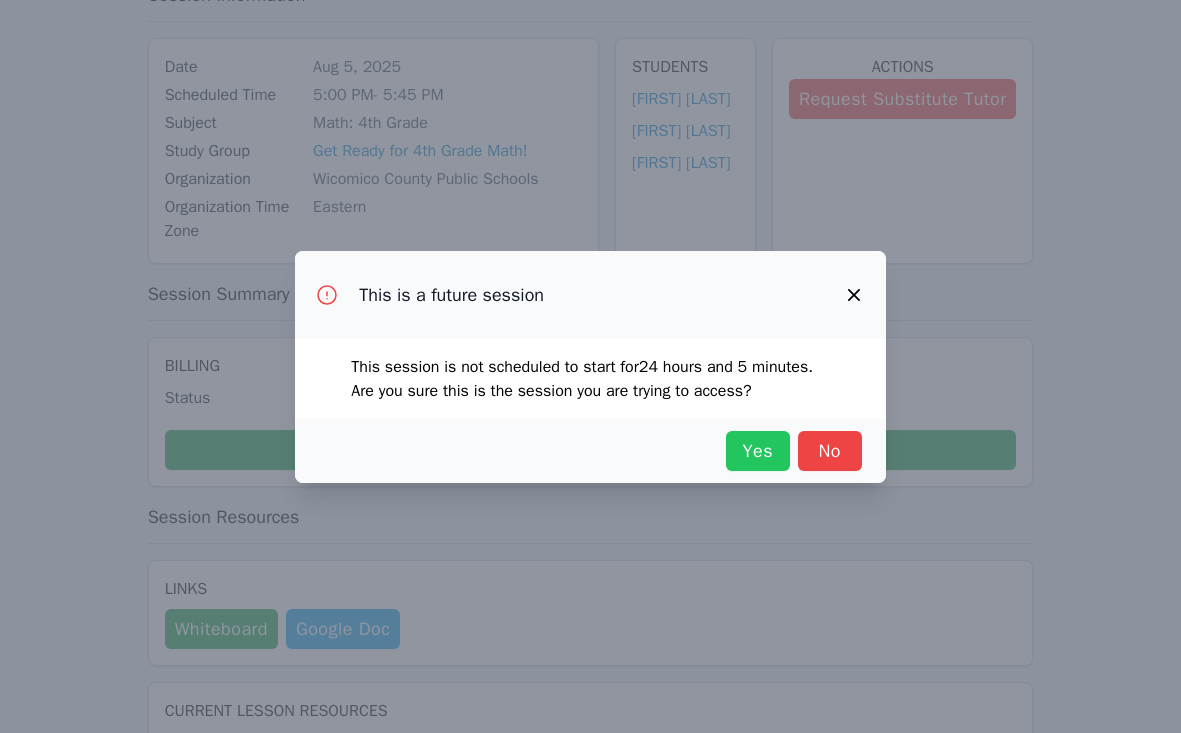 click on "Yes" at bounding box center [758, 451] 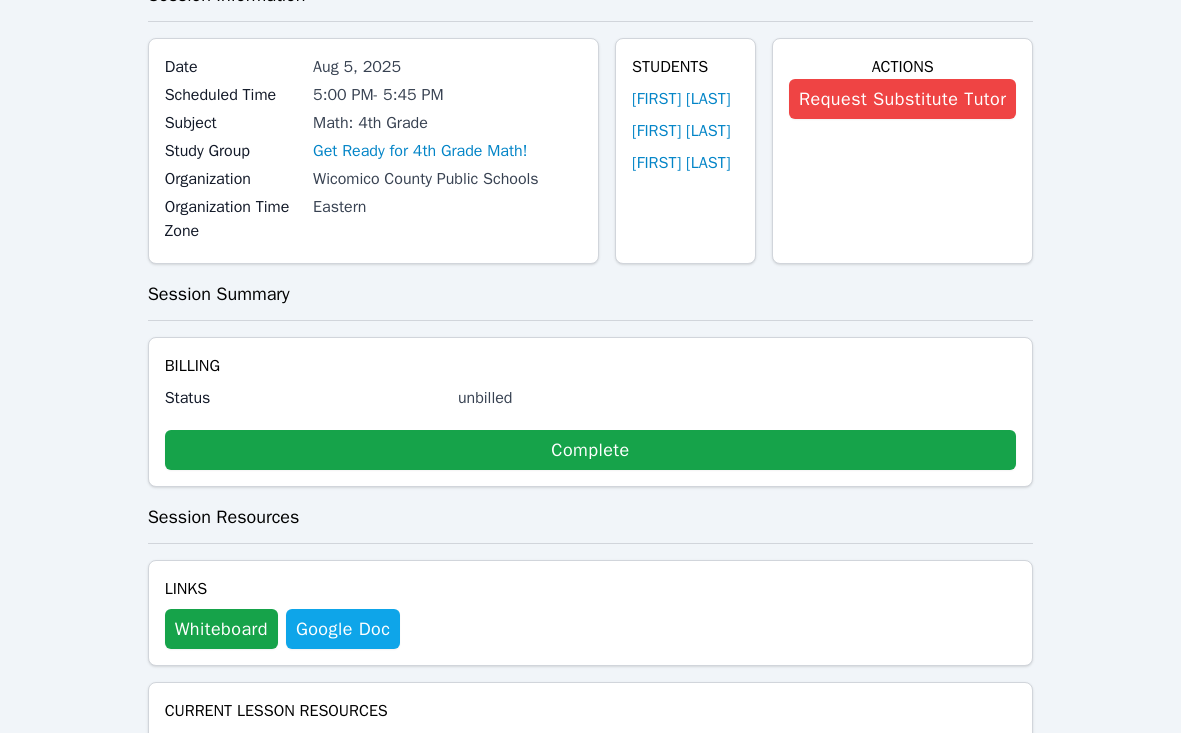scroll, scrollTop: 0, scrollLeft: 0, axis: both 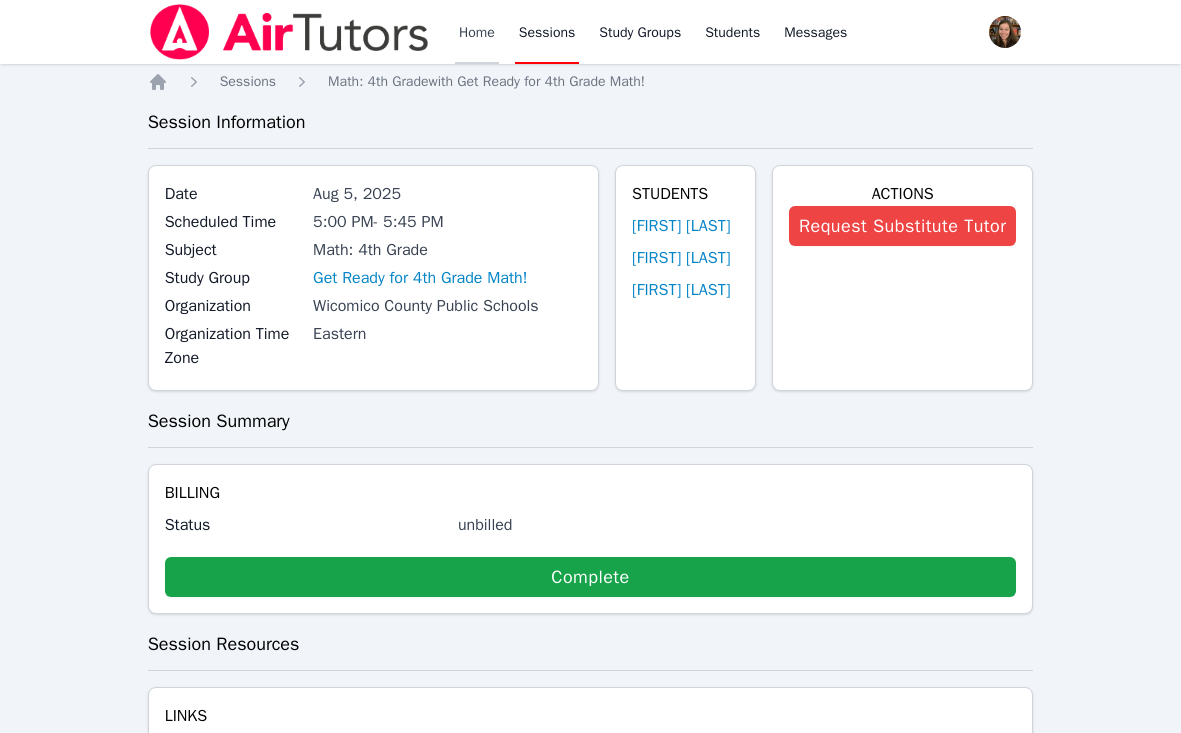 click on "Home" at bounding box center (477, 32) 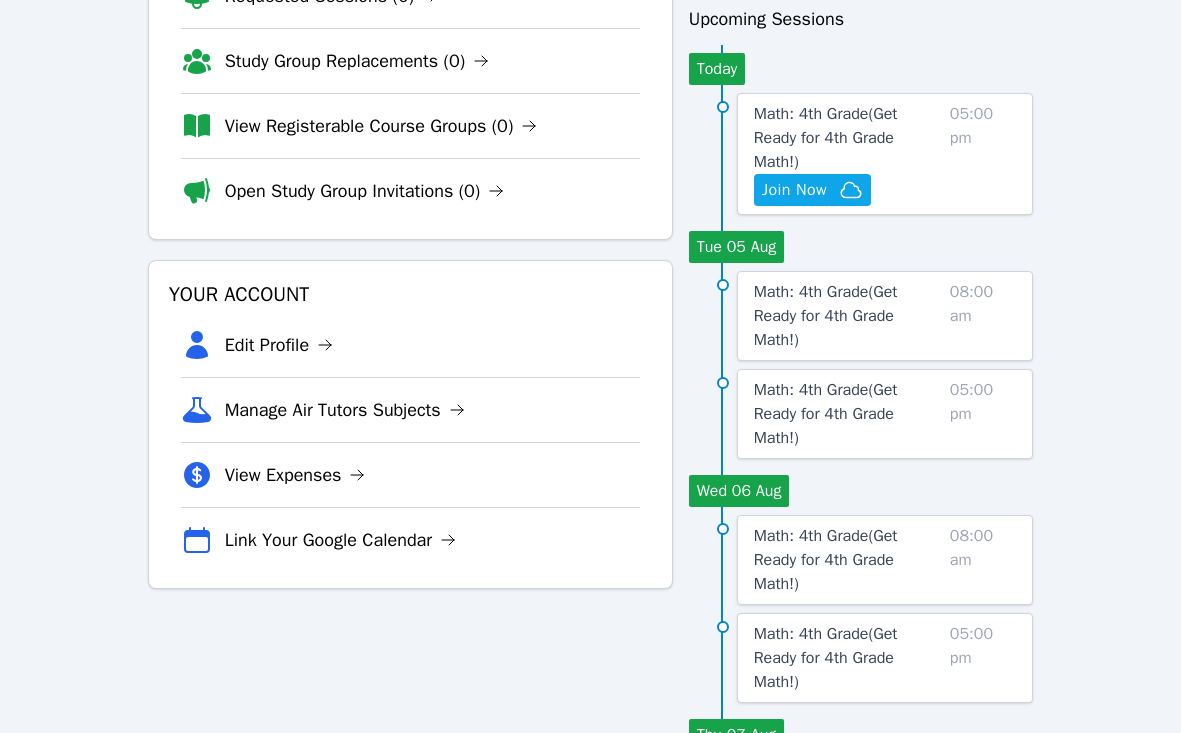 scroll, scrollTop: 222, scrollLeft: 0, axis: vertical 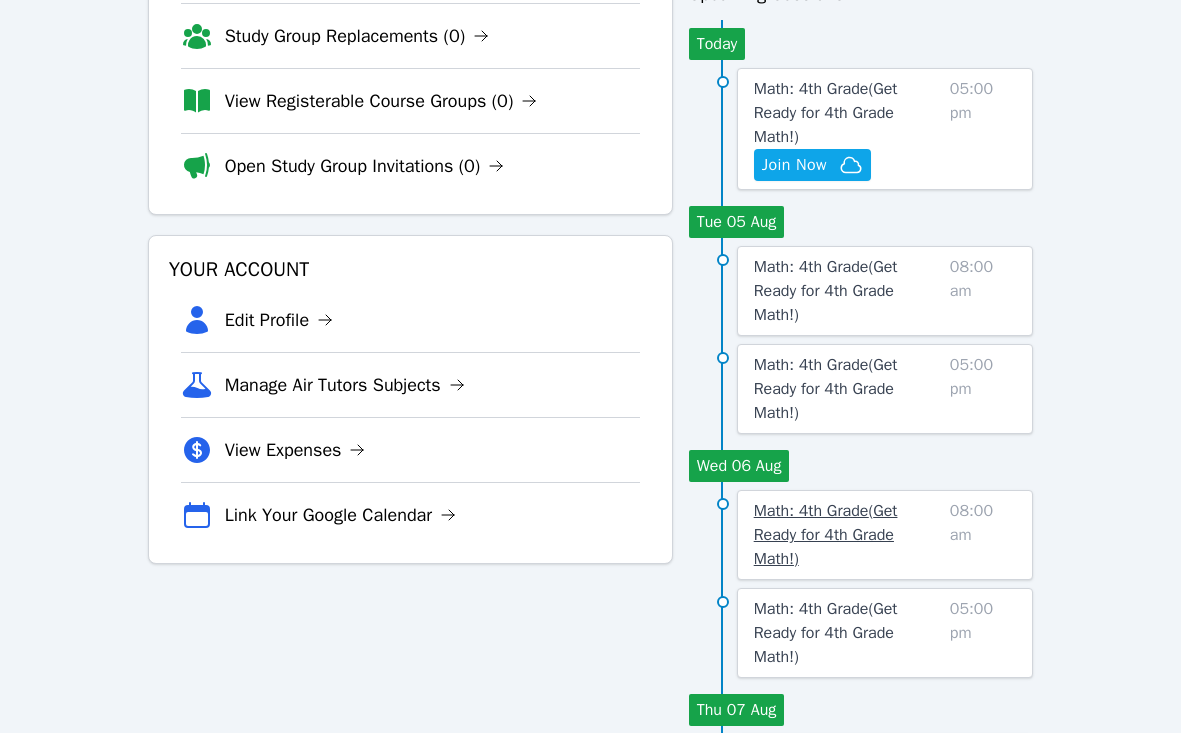 click on "Math: 4th Grade  ( Get Ready for 4th Grade Math! )" at bounding box center [826, 535] 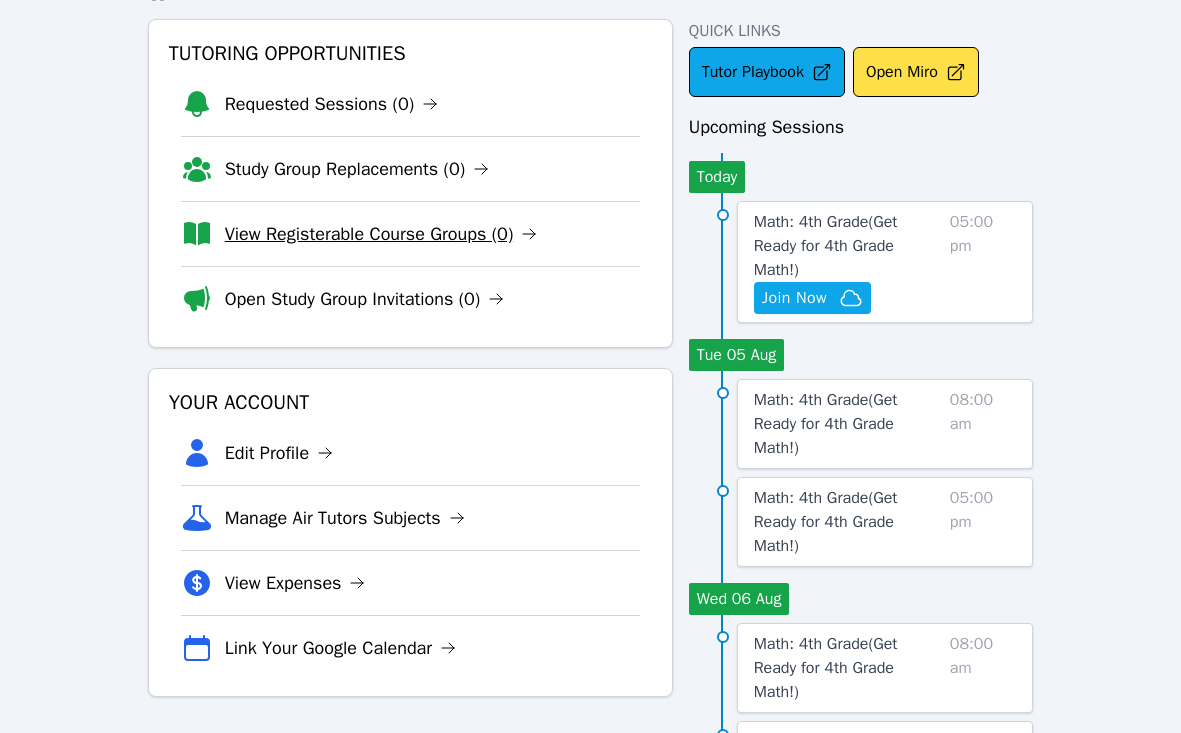 scroll, scrollTop: 2, scrollLeft: 0, axis: vertical 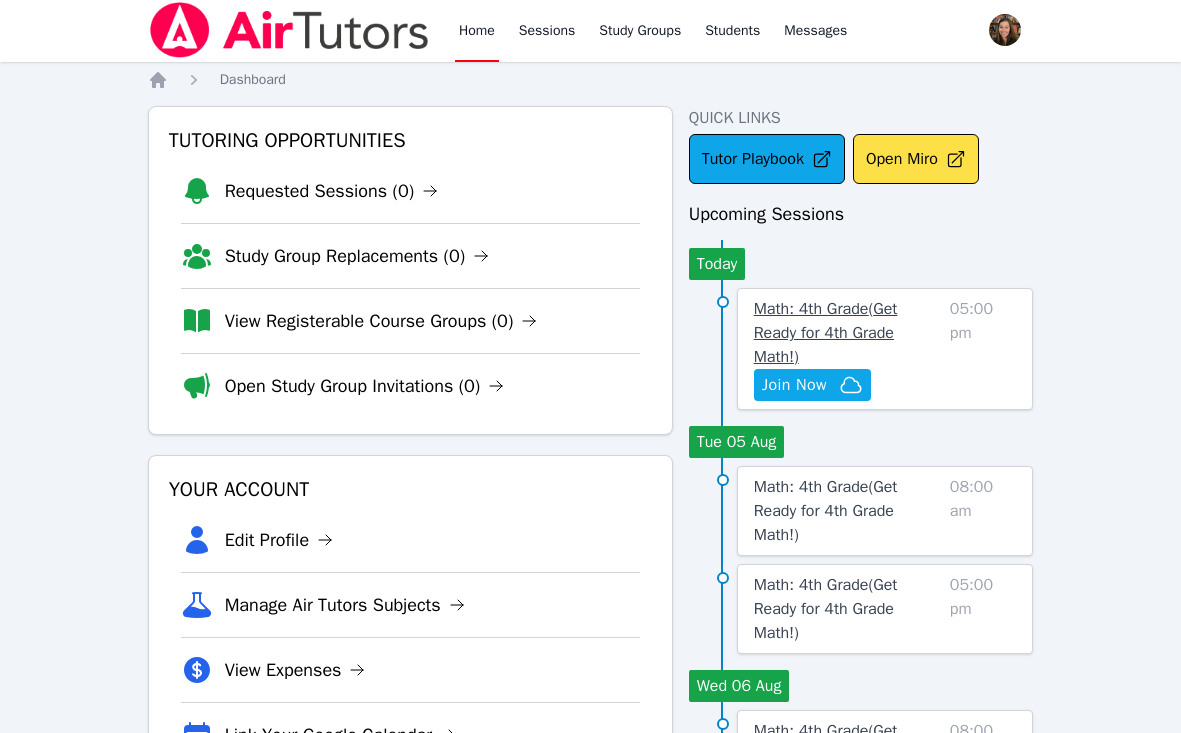 click on "Math: 4th Grade  ( Get Ready for 4th Grade Math! )" at bounding box center (826, 333) 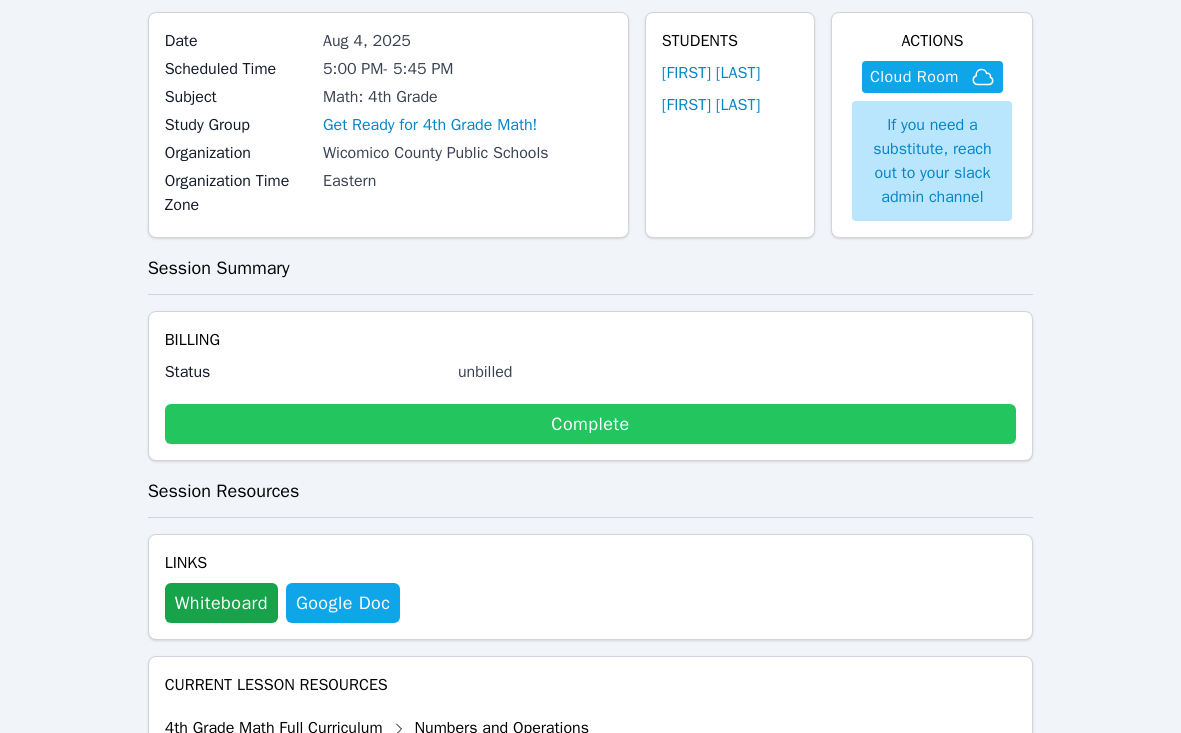 scroll, scrollTop: 159, scrollLeft: 0, axis: vertical 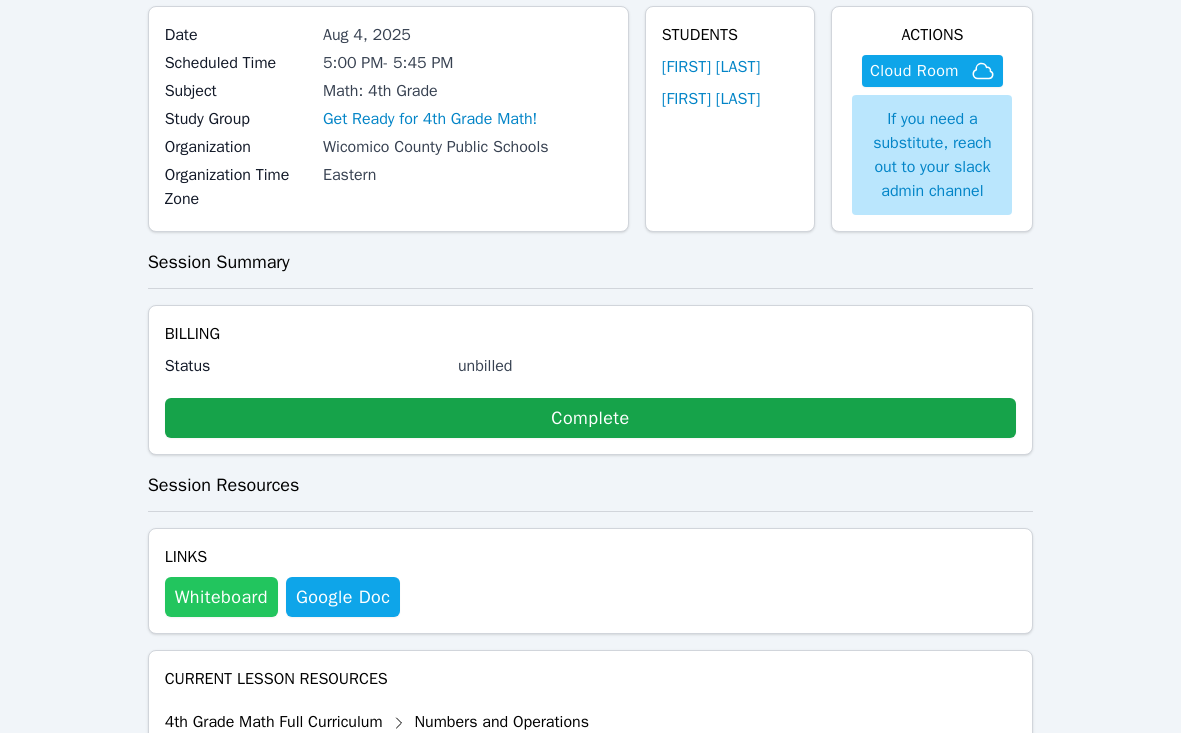 click on "Whiteboard" at bounding box center (221, 597) 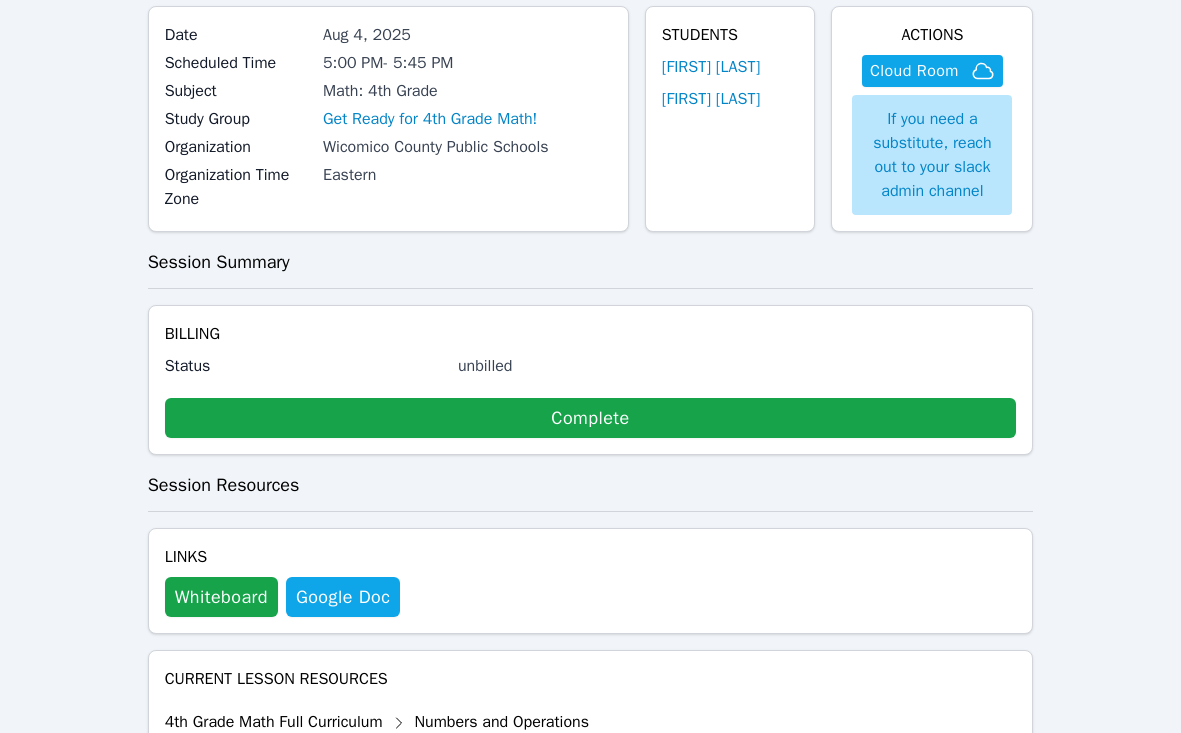 scroll, scrollTop: 0, scrollLeft: 0, axis: both 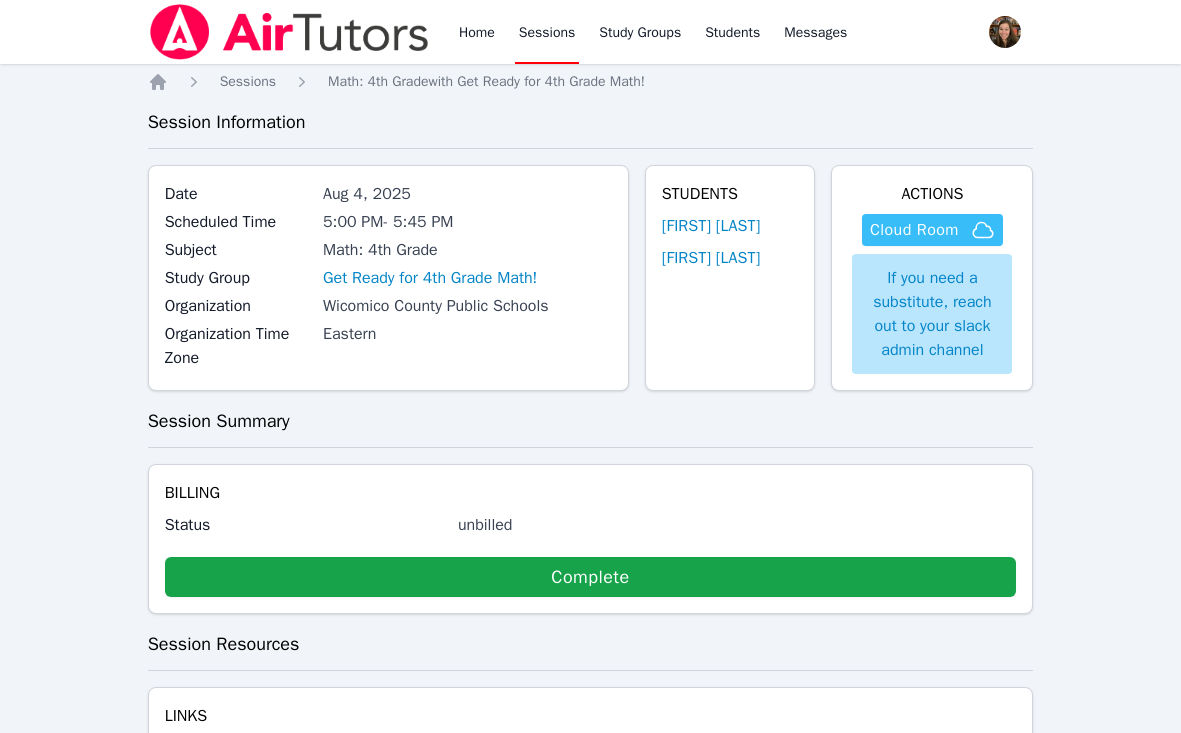 click on "Cloud Room" at bounding box center (914, 230) 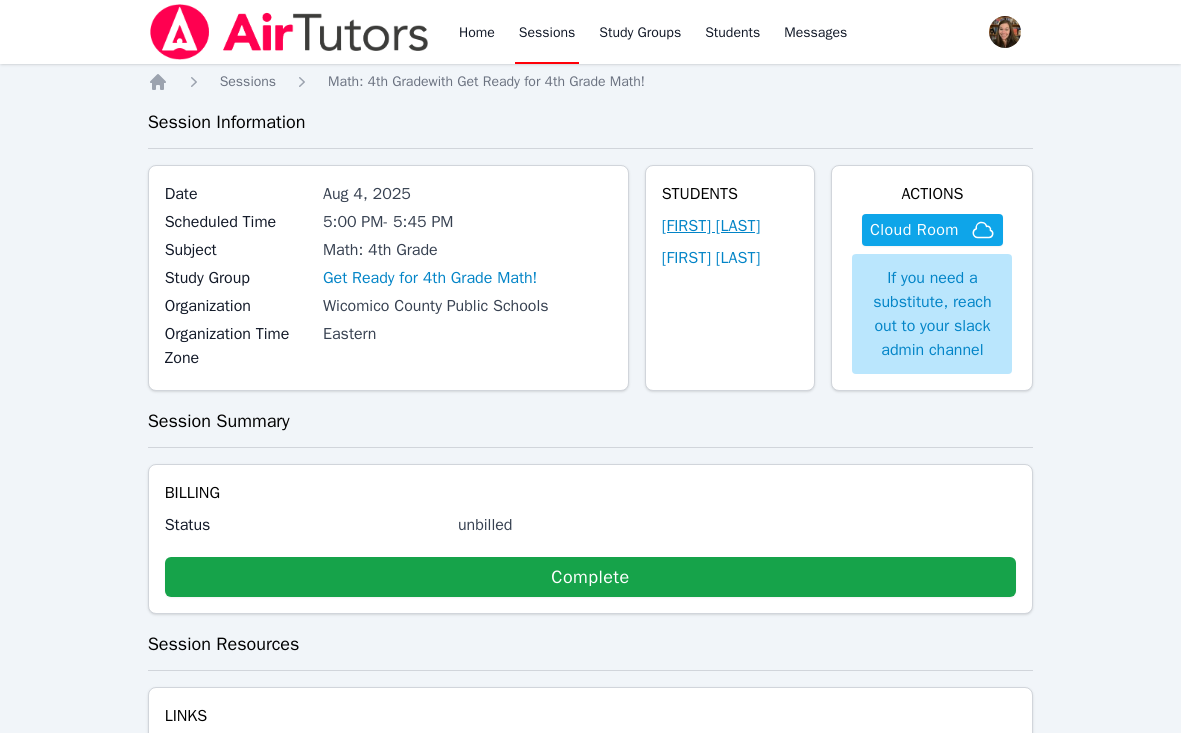click on "[FIRST] [LAST]" at bounding box center (711, 226) 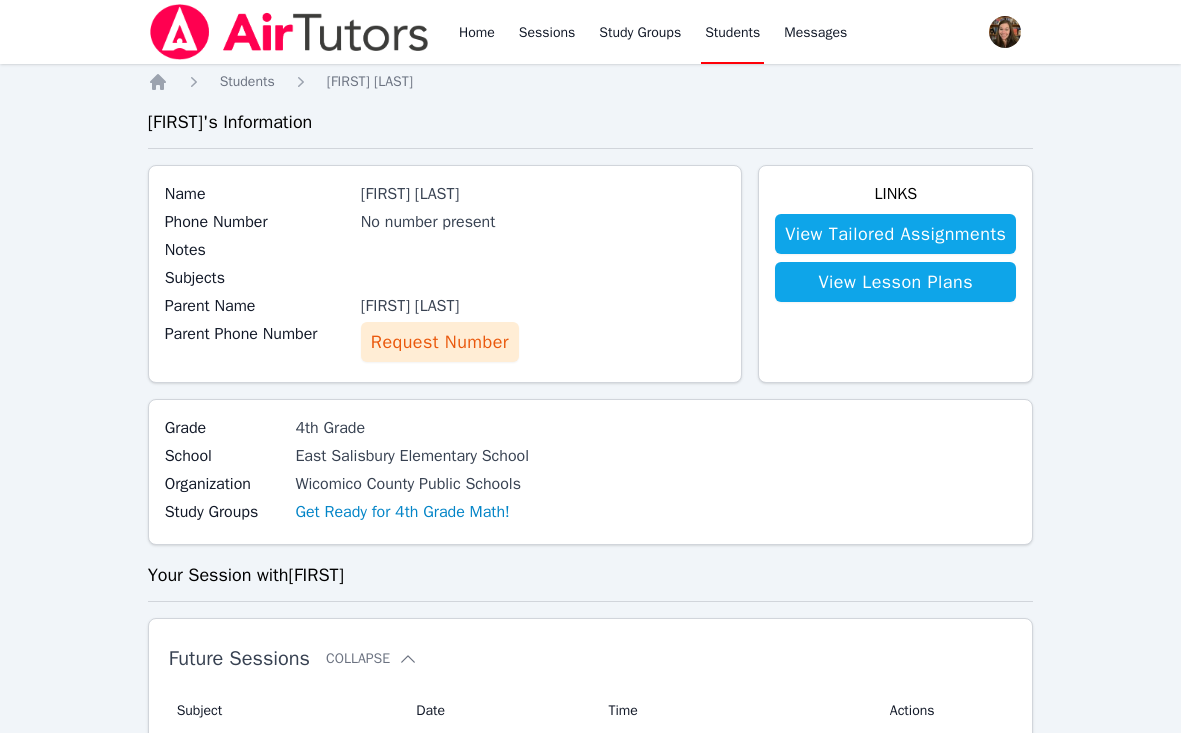 click on "Request Number" at bounding box center (440, 342) 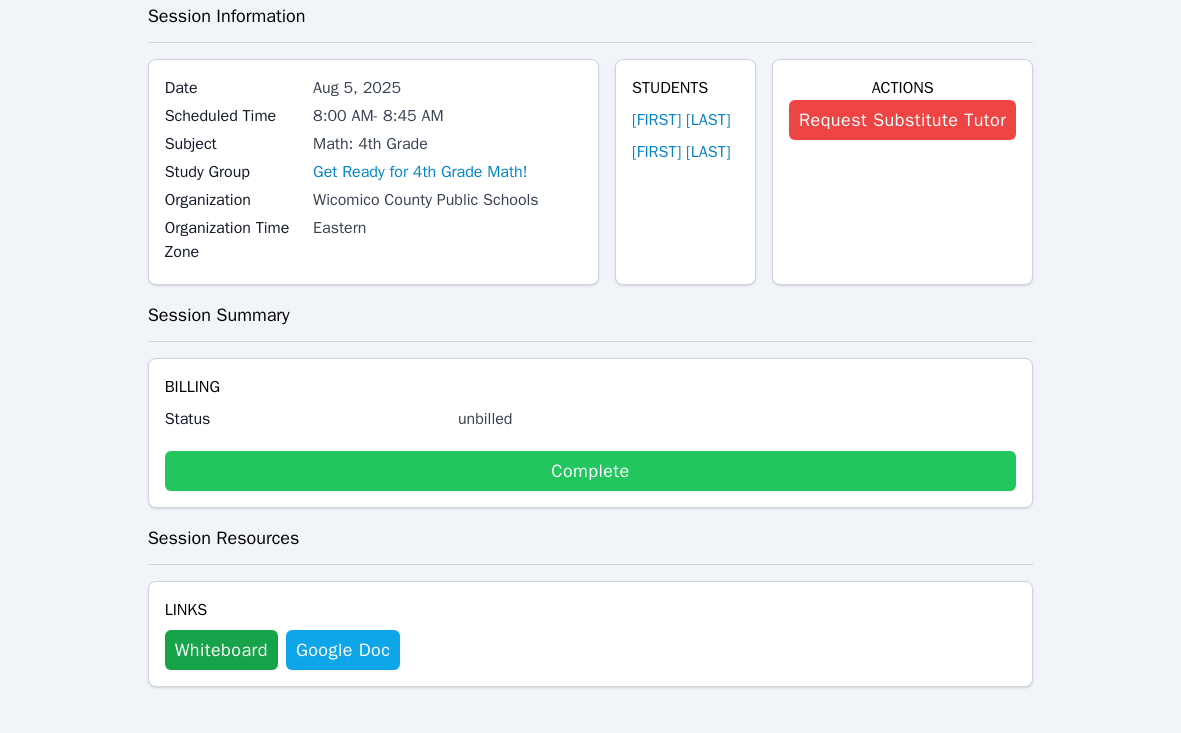 scroll, scrollTop: 119, scrollLeft: 0, axis: vertical 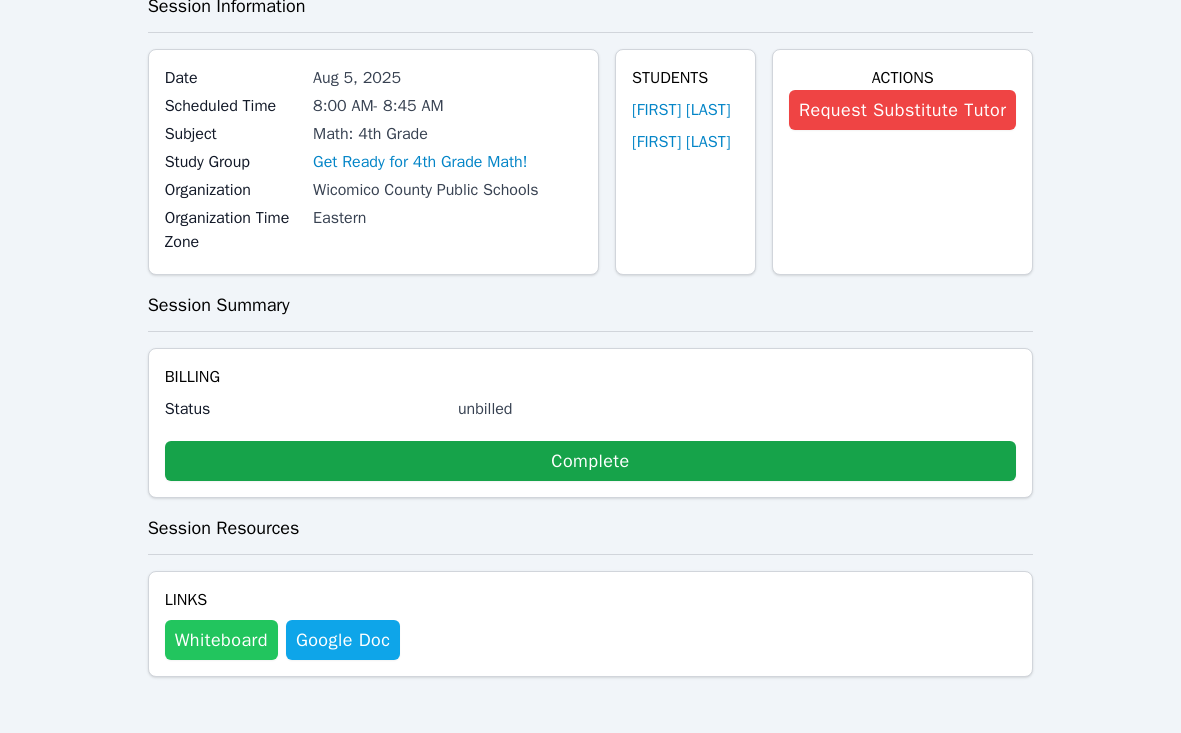 click on "Whiteboard" at bounding box center (221, 640) 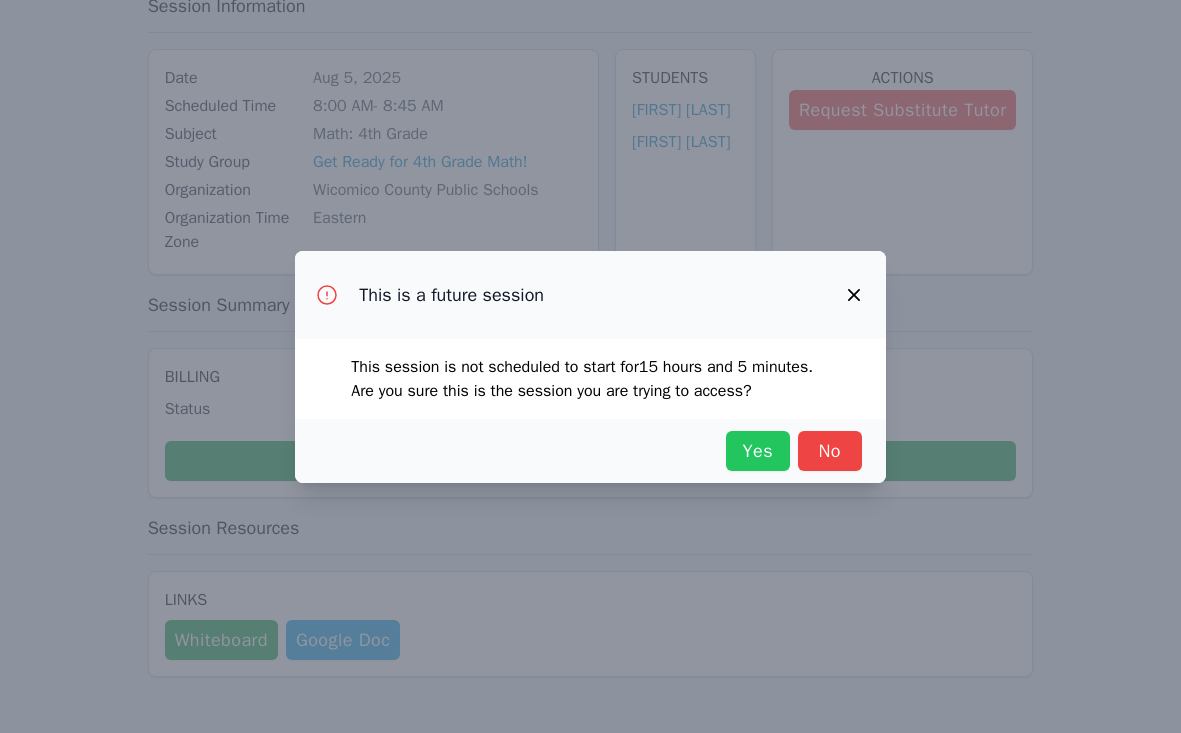 click on "Yes" at bounding box center [758, 451] 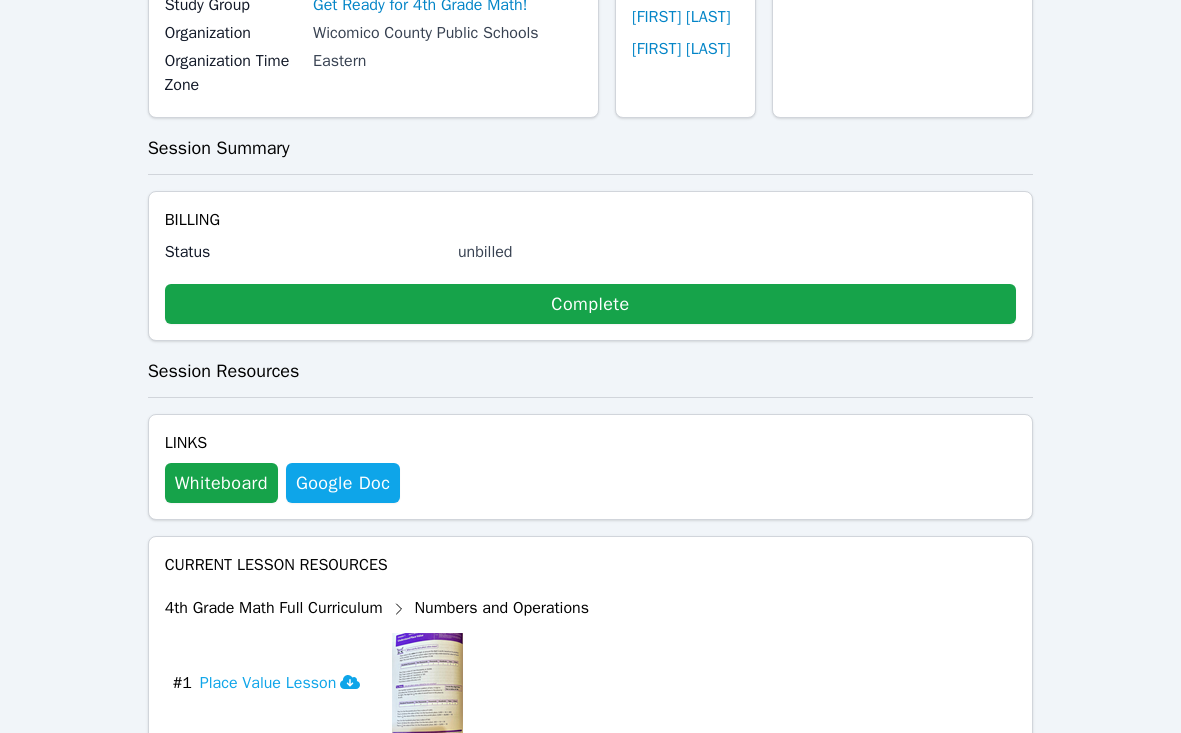scroll, scrollTop: 312, scrollLeft: 0, axis: vertical 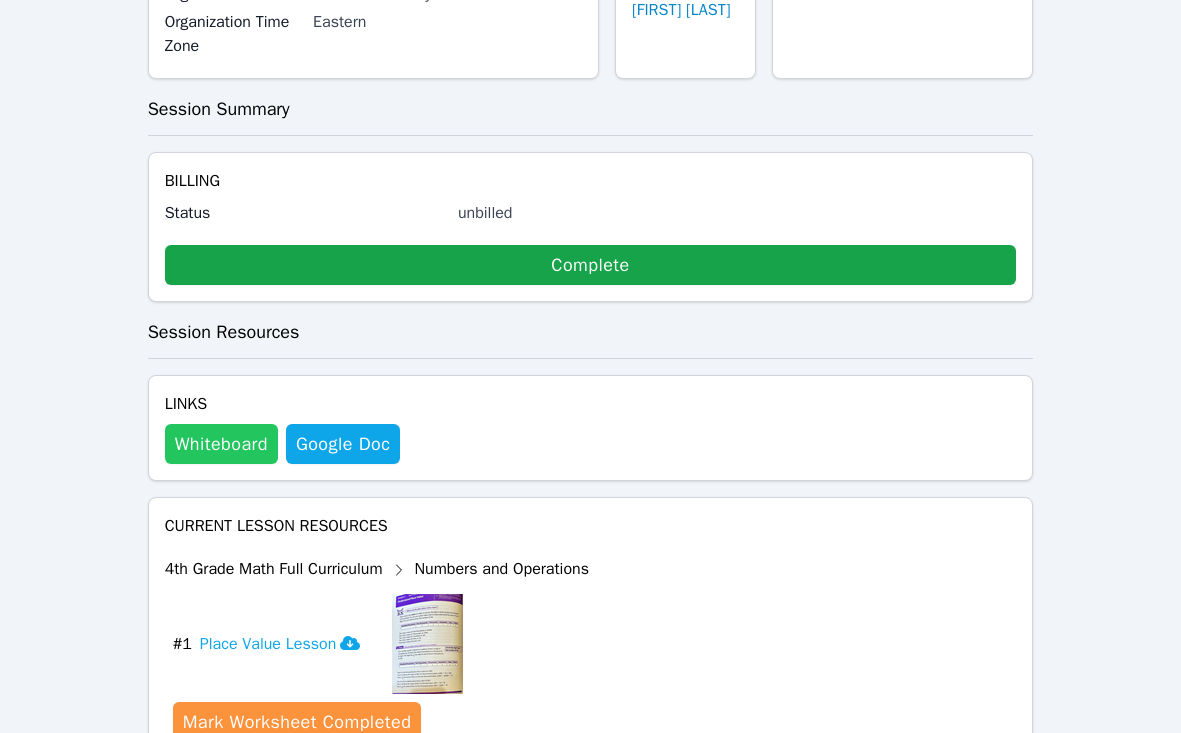 click on "Whiteboard" at bounding box center [221, 444] 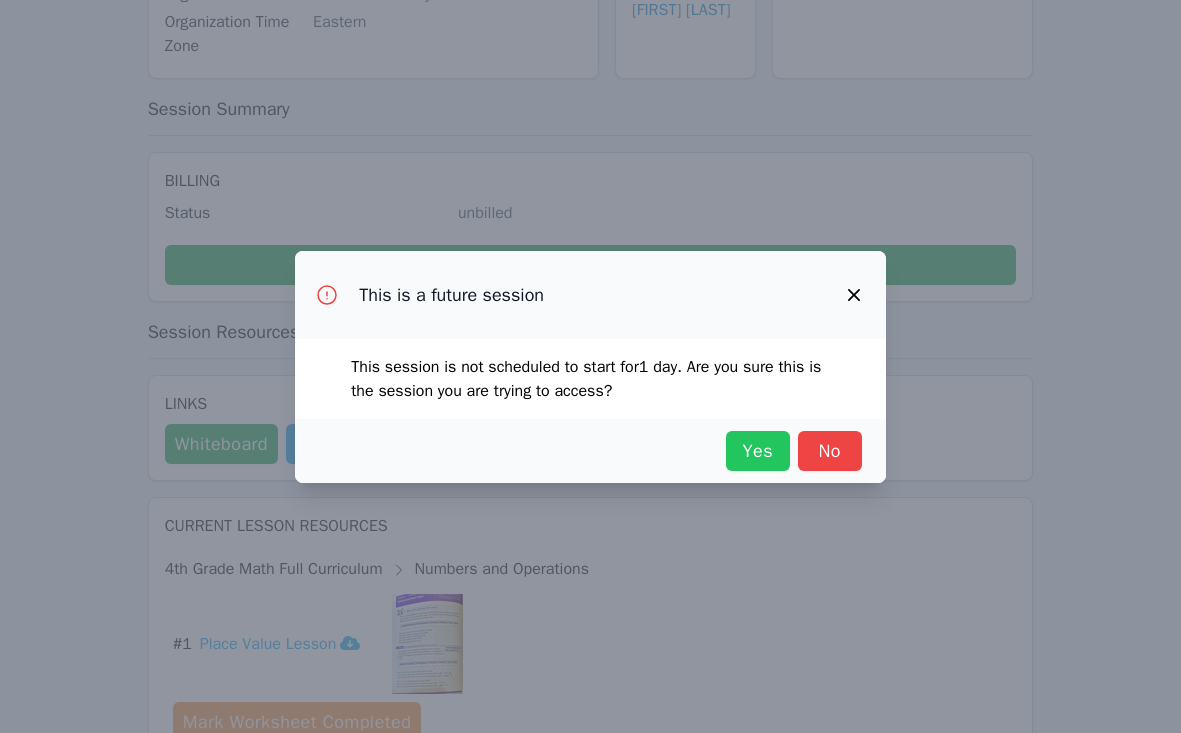 click on "Yes" at bounding box center [758, 451] 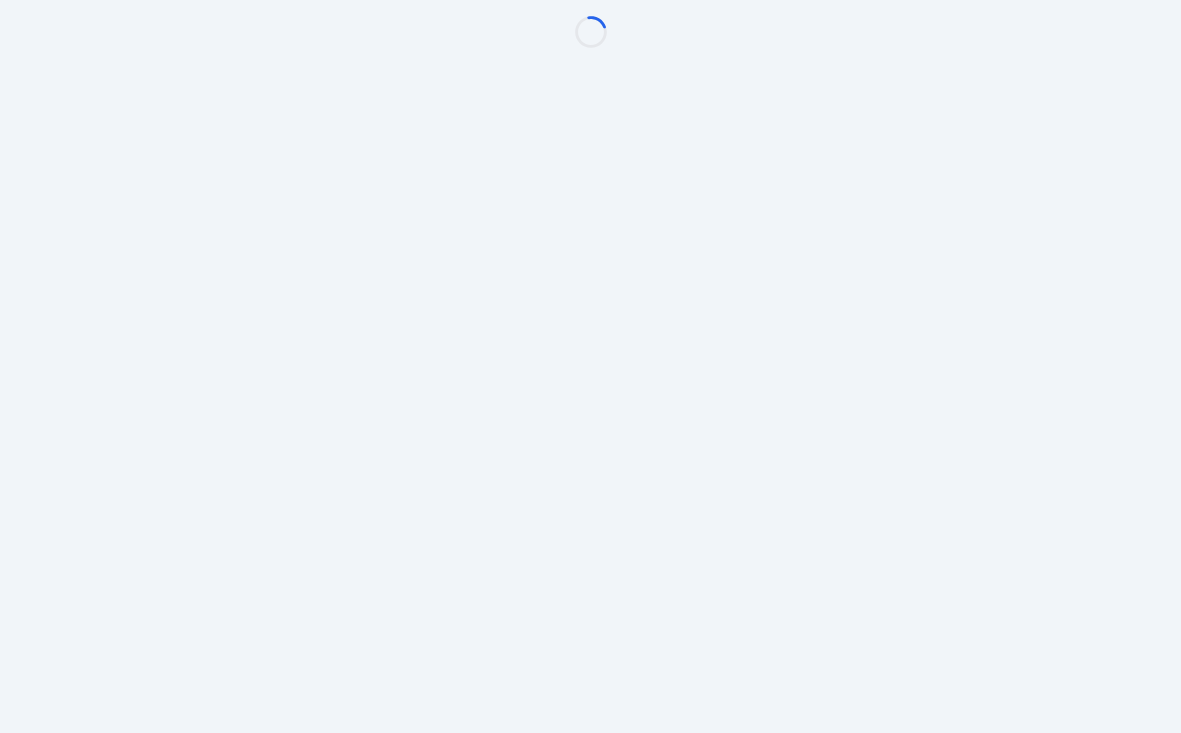 scroll, scrollTop: 0, scrollLeft: 0, axis: both 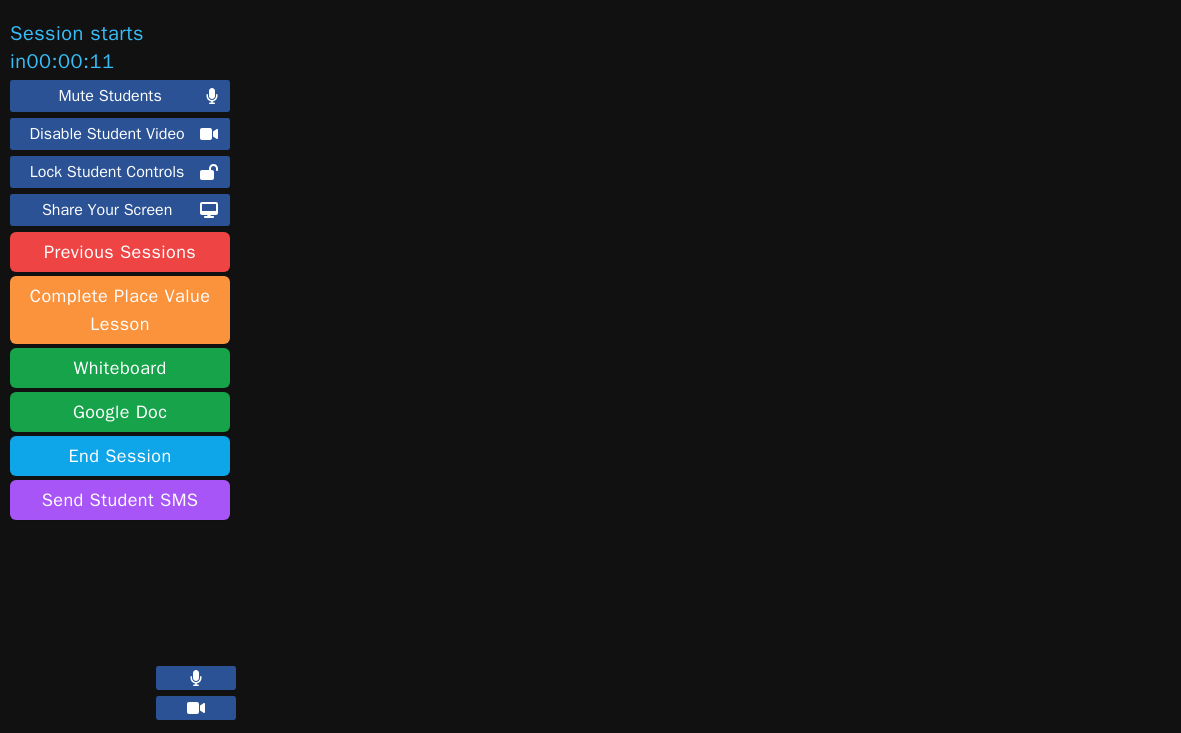 click at bounding box center (731, 376) 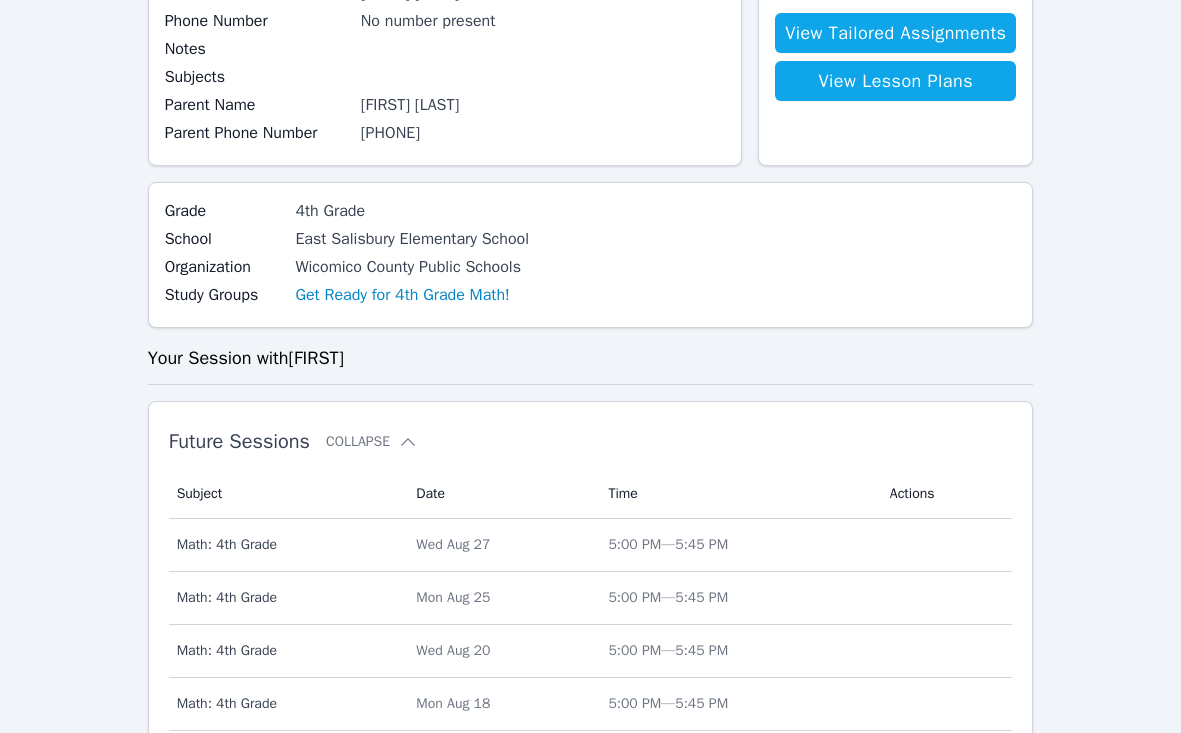 scroll, scrollTop: 217, scrollLeft: 0, axis: vertical 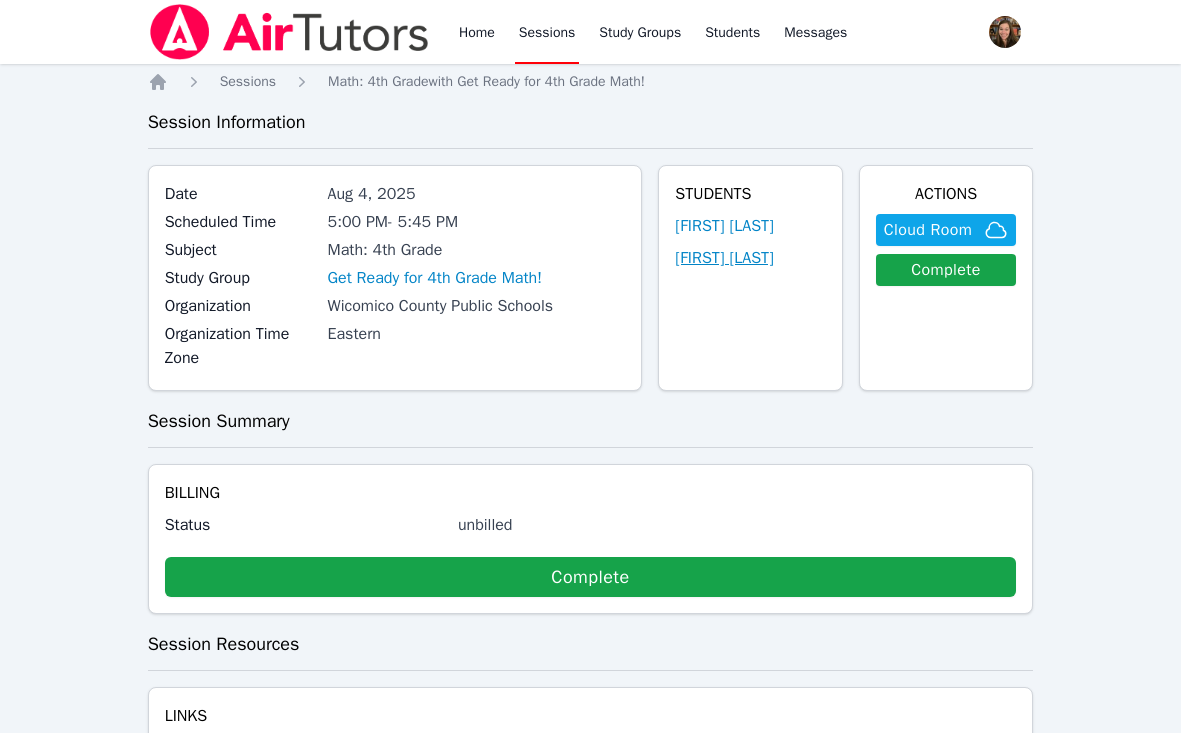 click on "[FIRST] [LAST]" at bounding box center (724, 258) 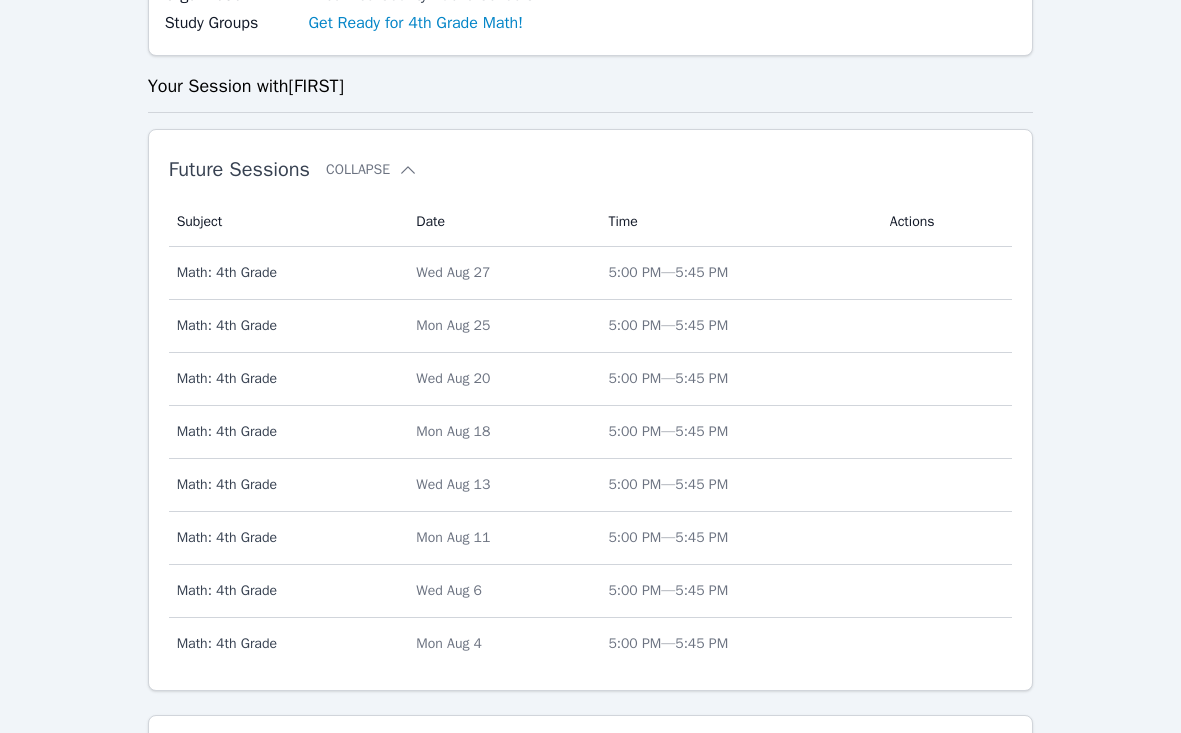 scroll, scrollTop: 338, scrollLeft: 0, axis: vertical 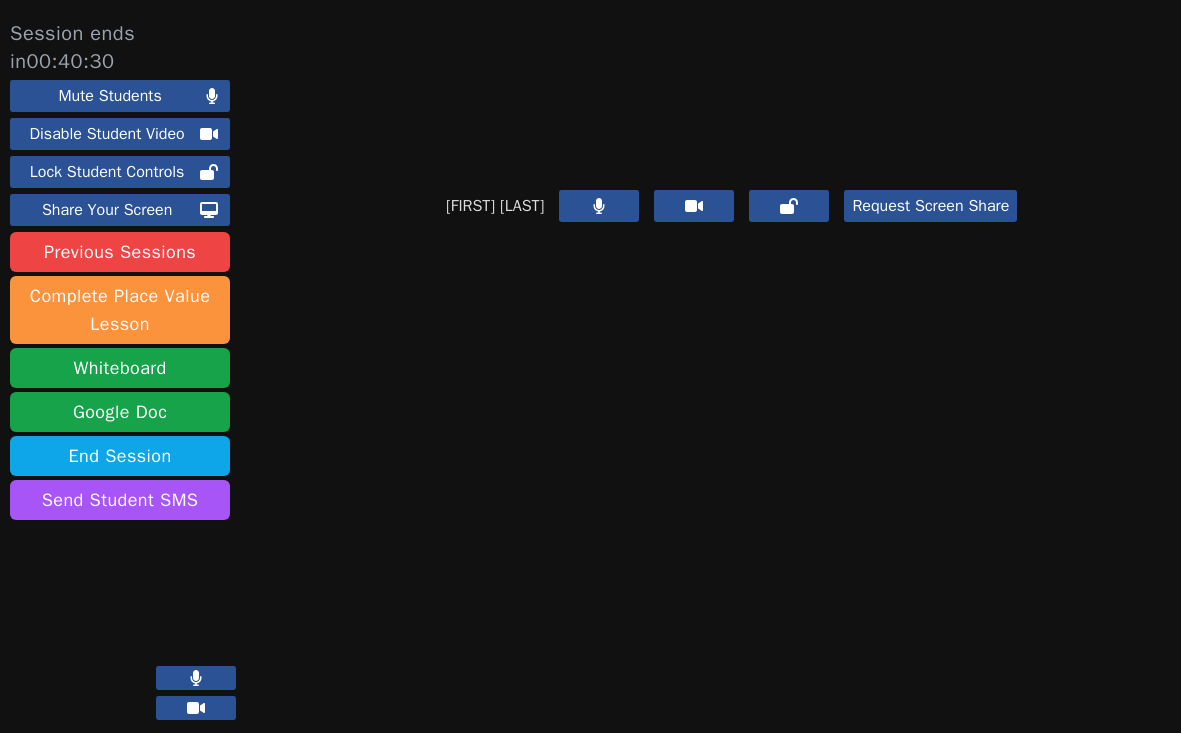 click at bounding box center (732, 85) 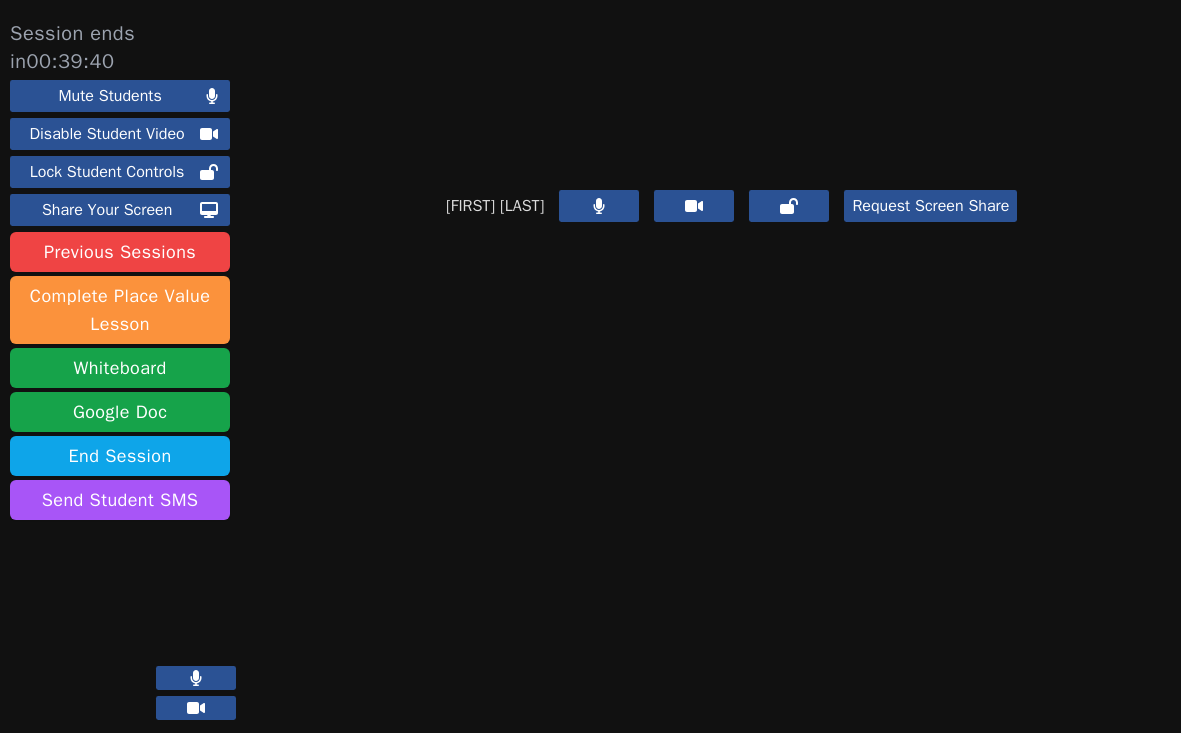 click at bounding box center (732, 85) 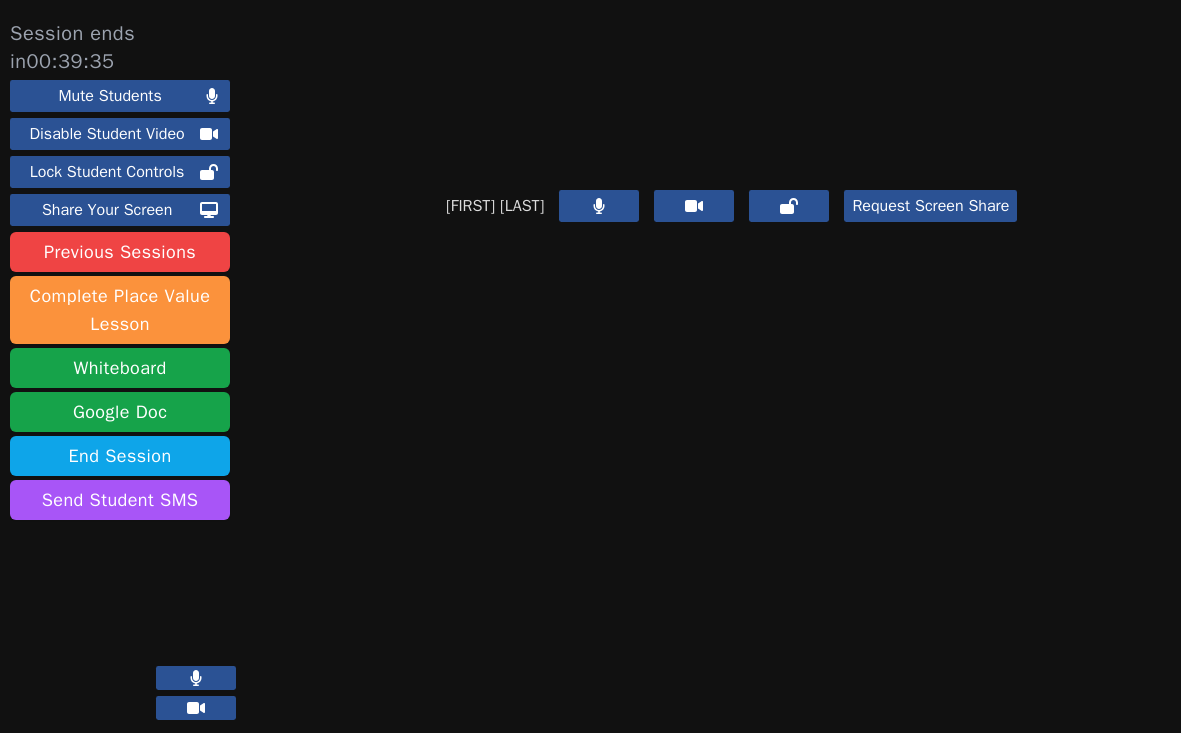 click at bounding box center (732, 85) 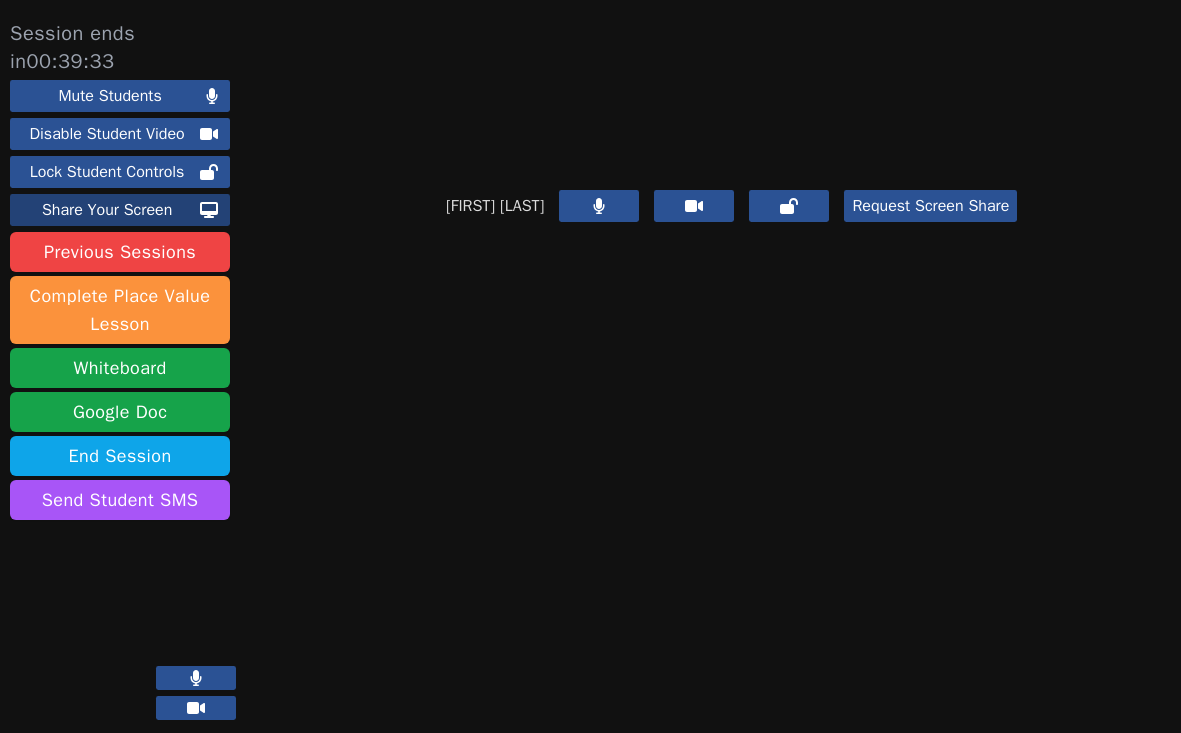 click on "Share Your Screen" at bounding box center (107, 210) 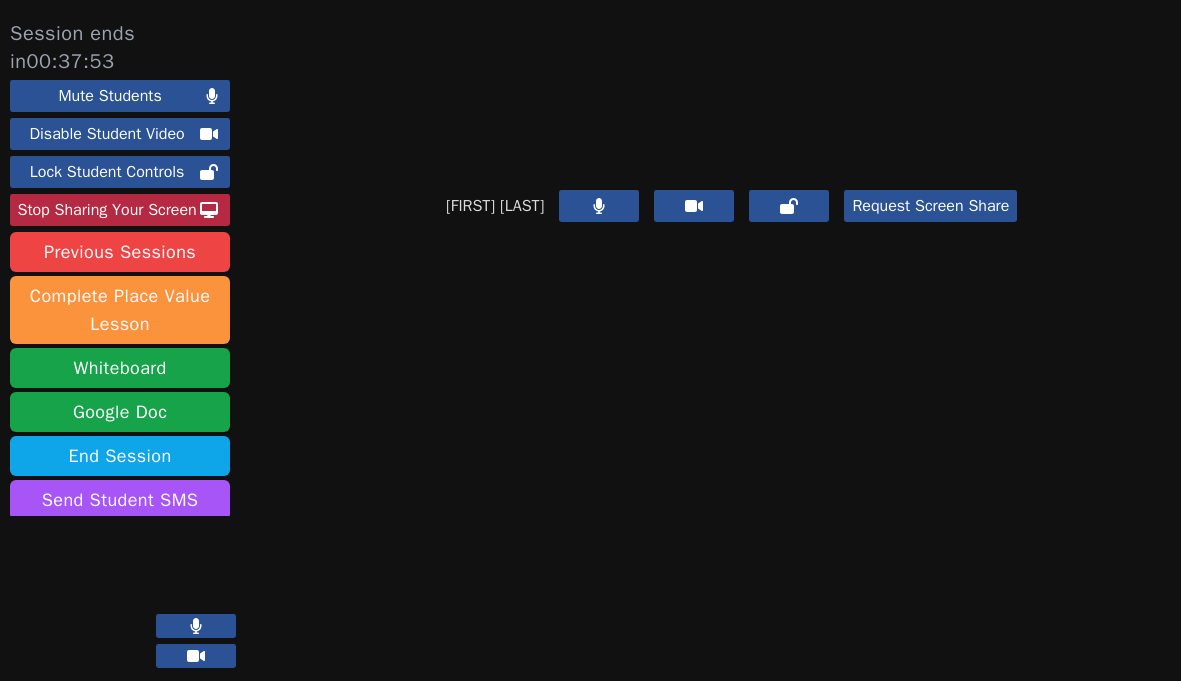 click at bounding box center (732, 85) 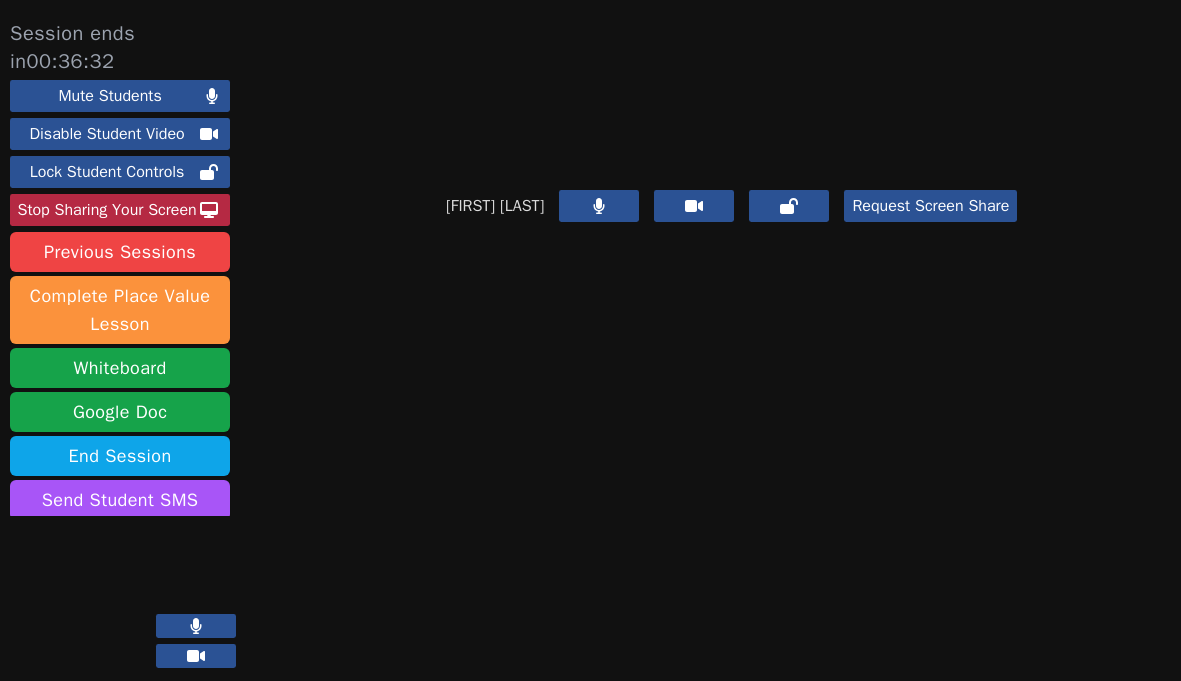 click at bounding box center (732, 85) 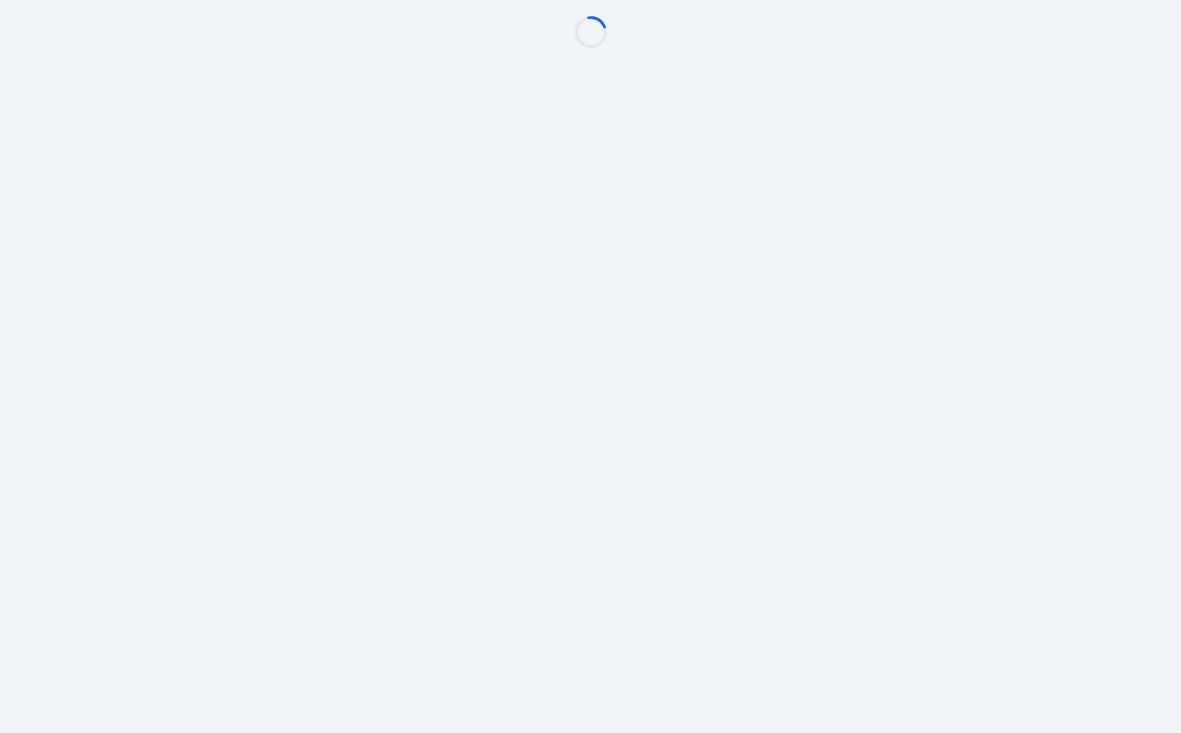 scroll, scrollTop: 0, scrollLeft: 0, axis: both 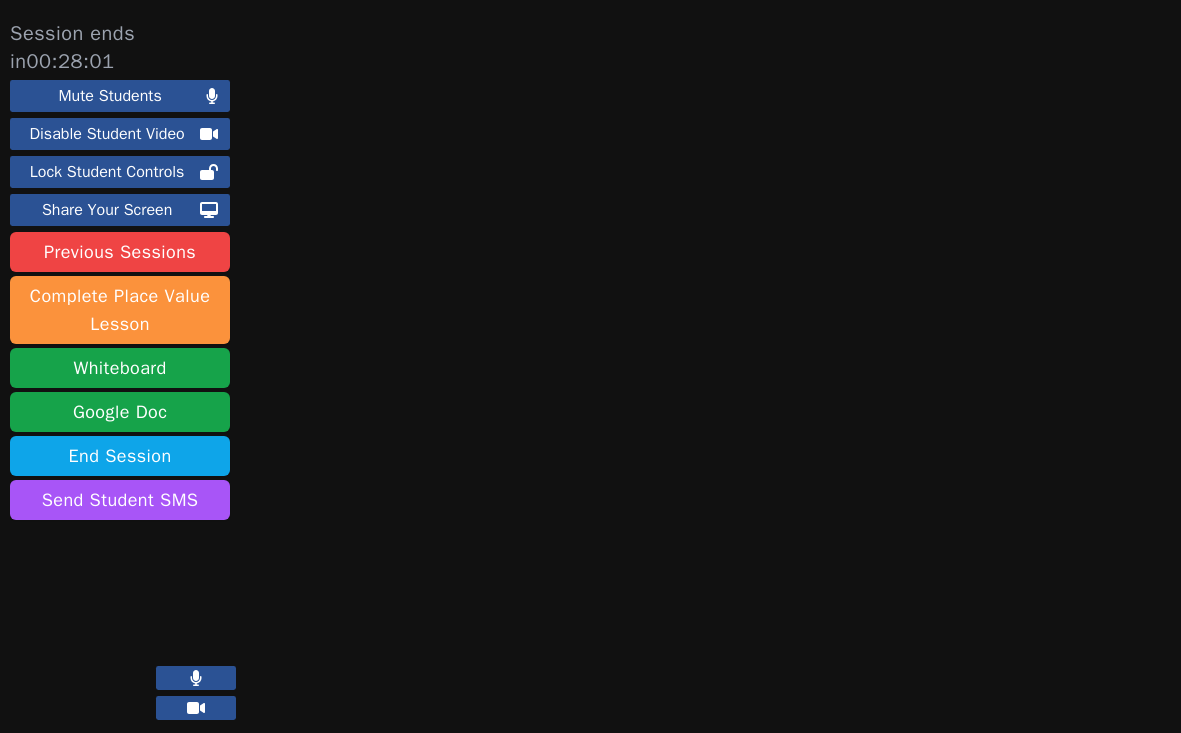 click at bounding box center [731, 376] 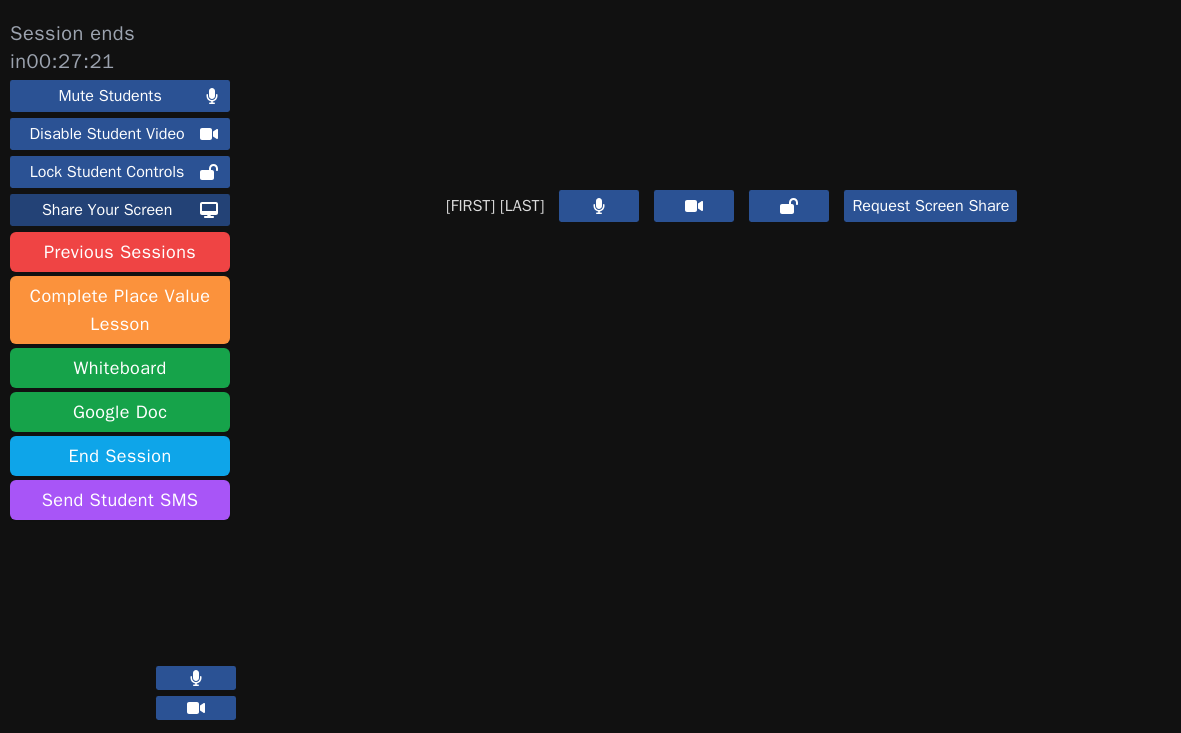 click on "Share Your Screen" at bounding box center (107, 210) 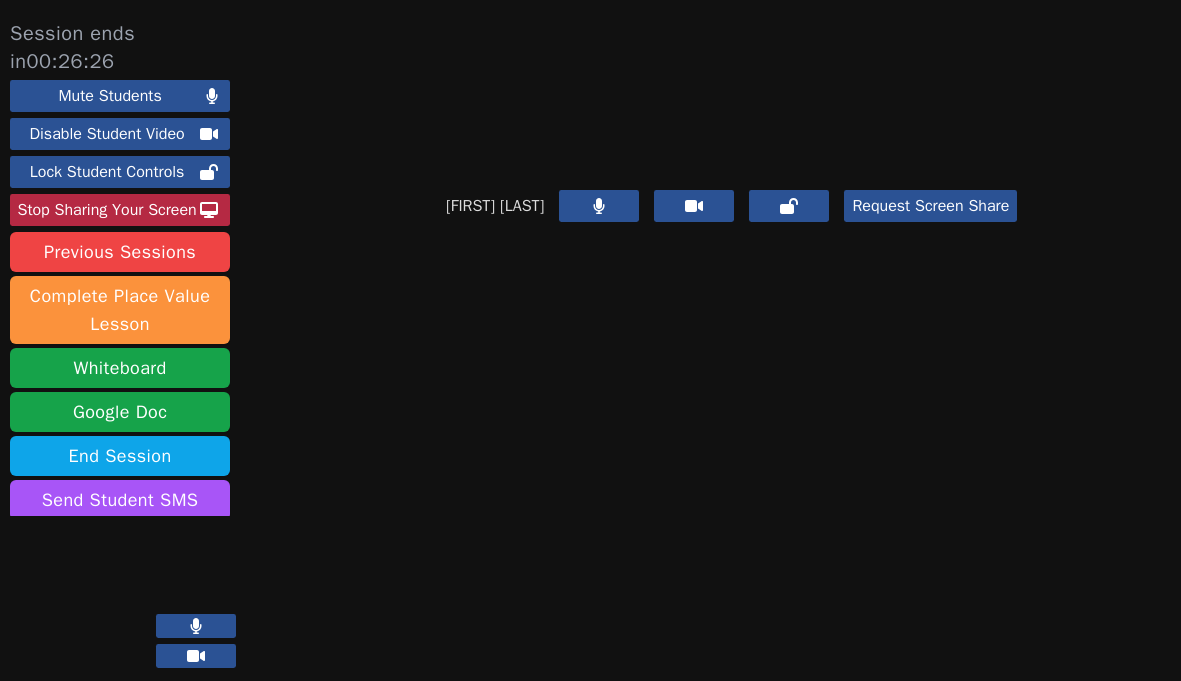 click on "[FIRST] [LAST] Request Screen Share" at bounding box center [731, 350] 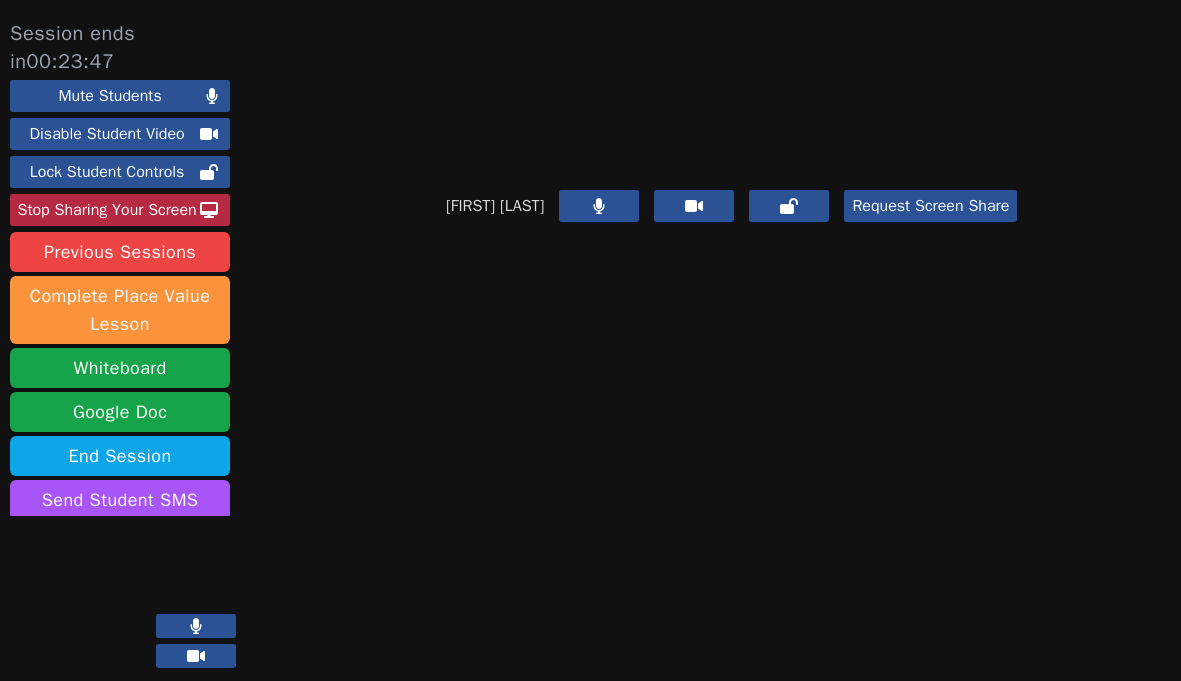 click at bounding box center [732, 85] 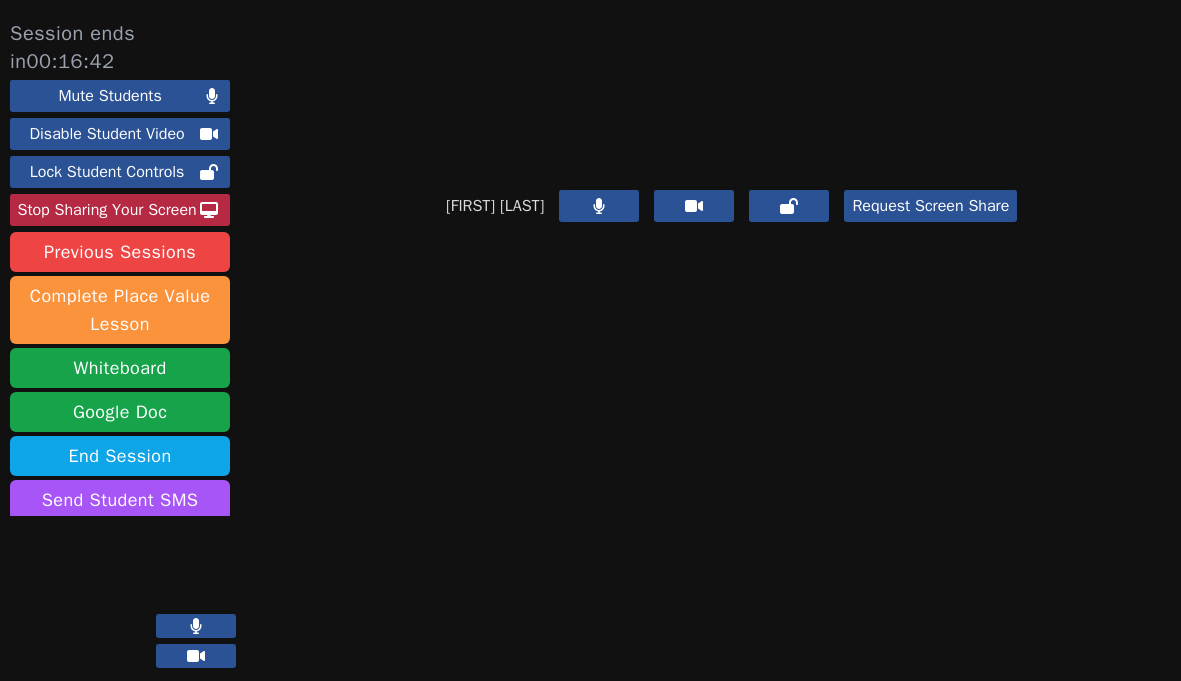click at bounding box center [732, 85] 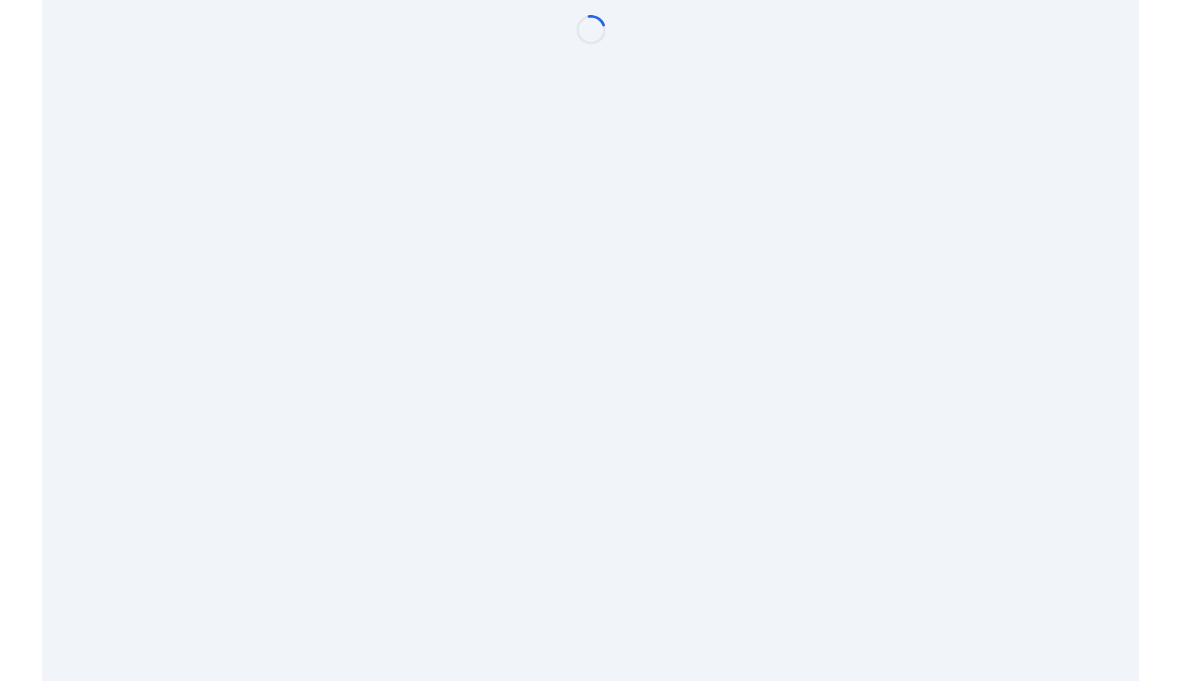 scroll, scrollTop: 0, scrollLeft: 0, axis: both 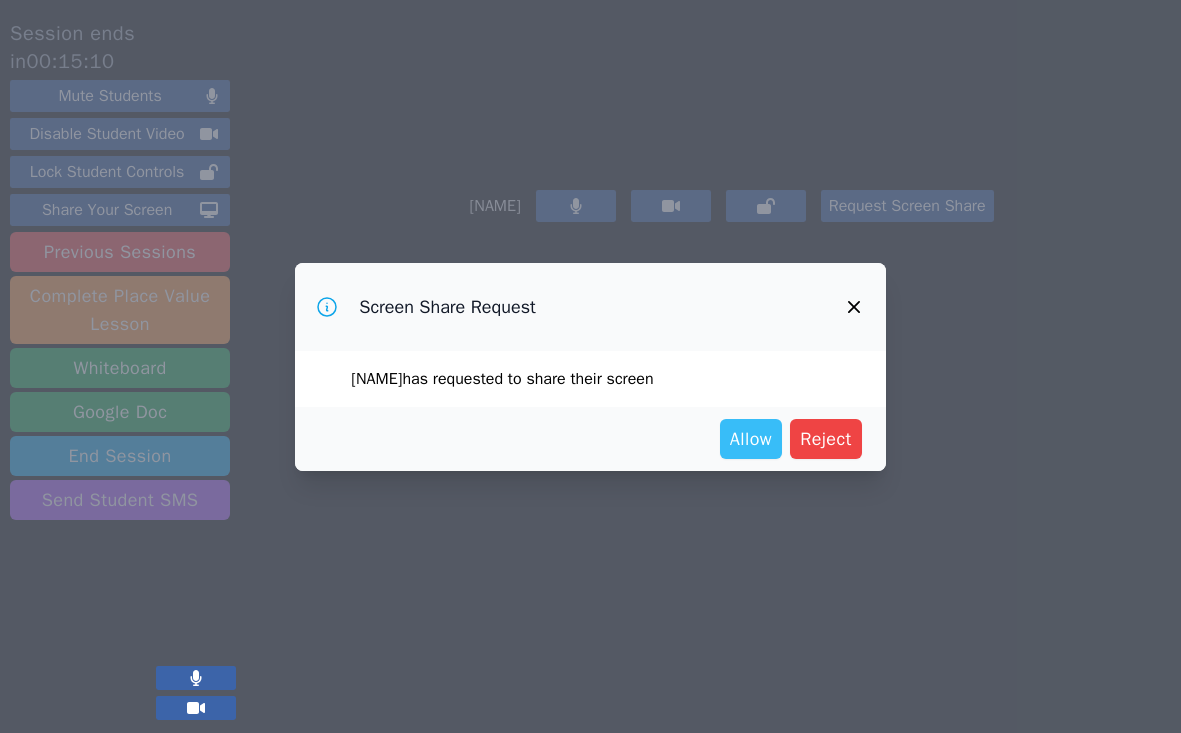 click on "Allow" at bounding box center (751, 439) 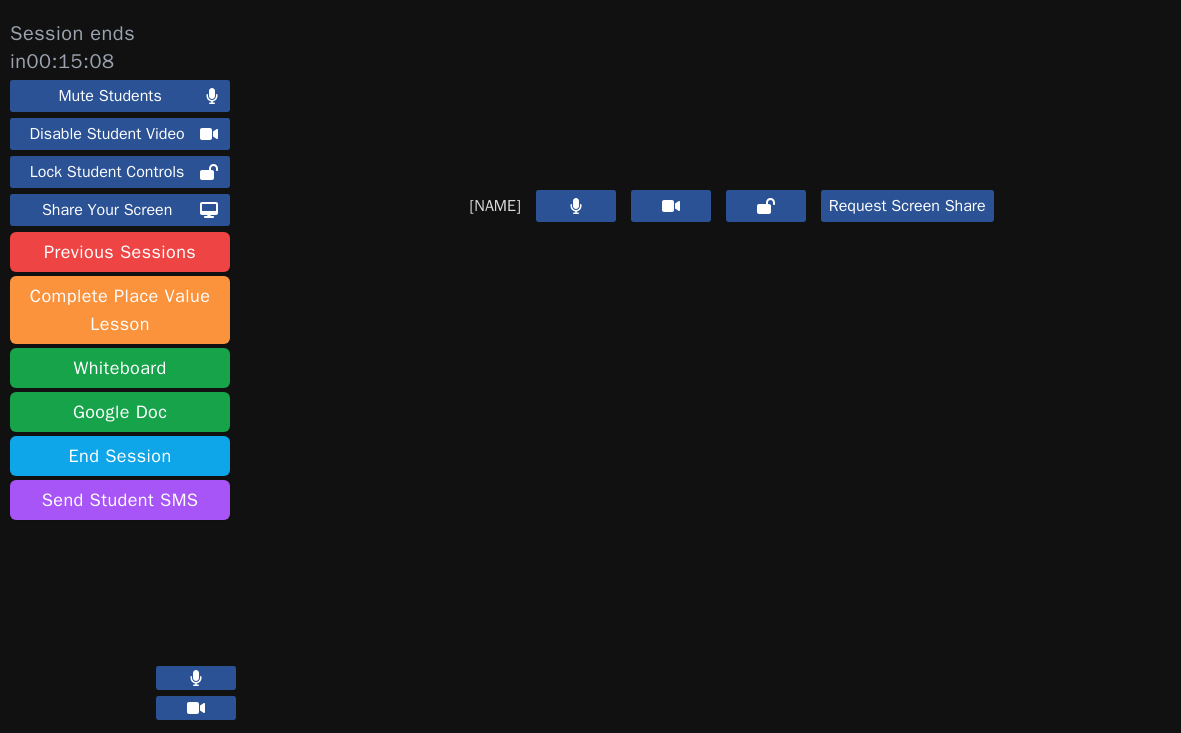 click at bounding box center (732, 85) 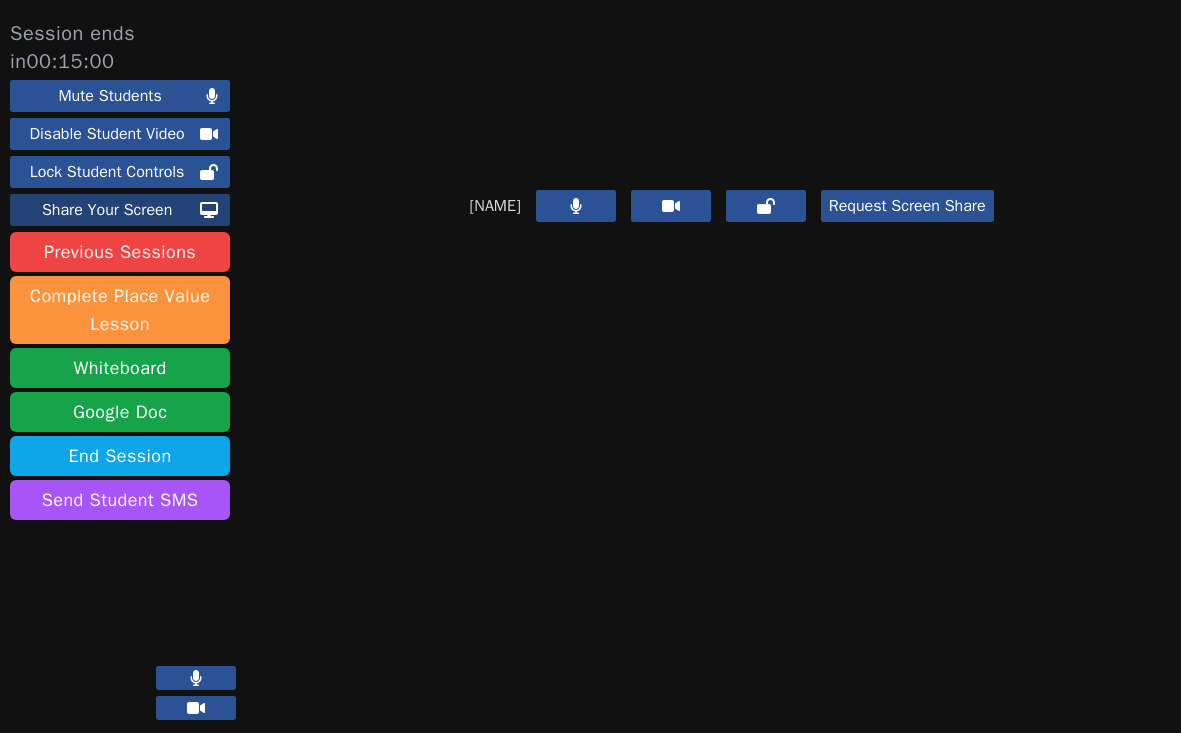 click on "Share Your Screen" at bounding box center [107, 210] 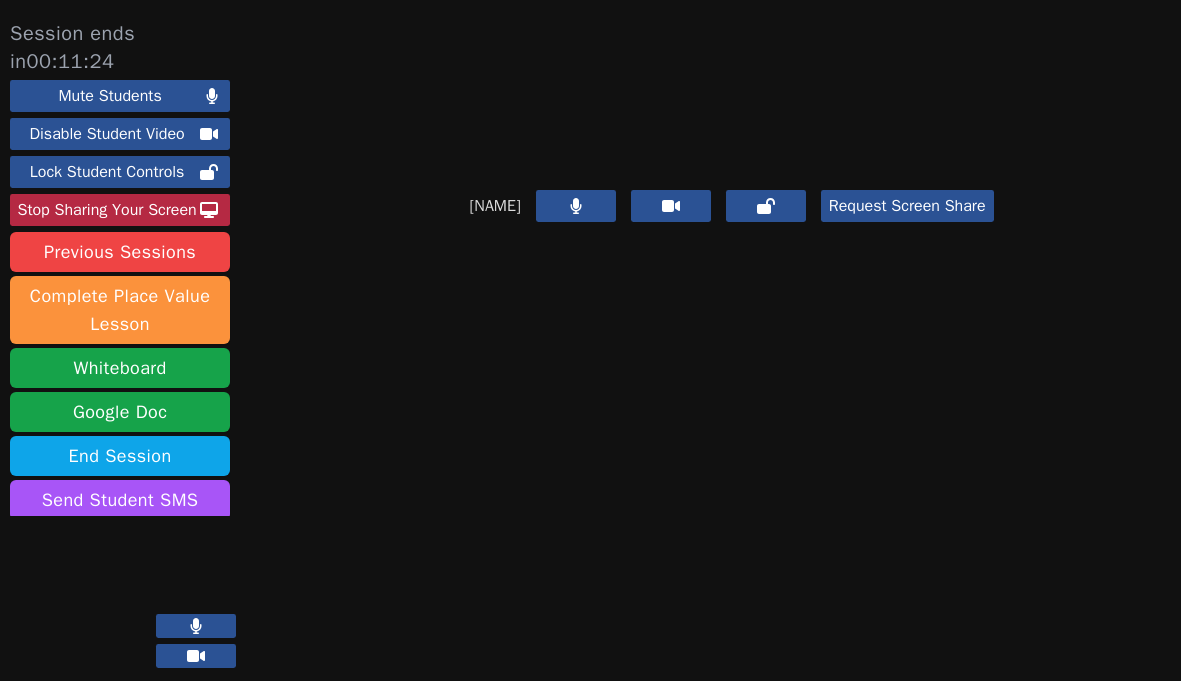 click at bounding box center (732, 85) 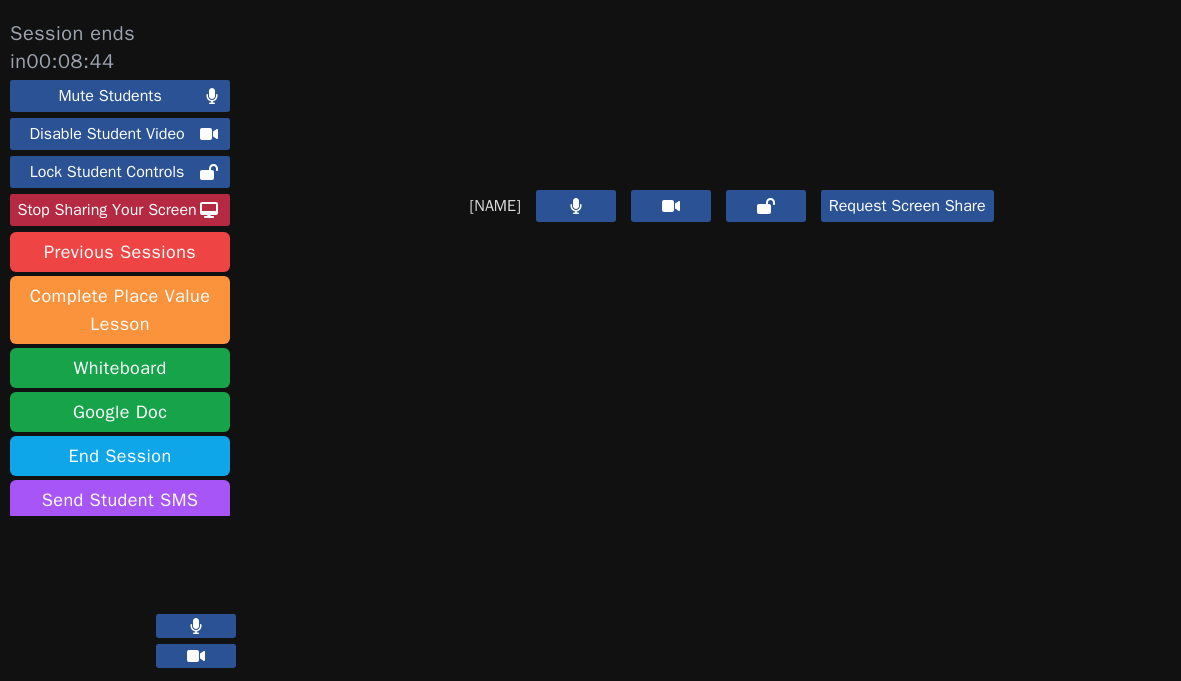 click at bounding box center [732, 85] 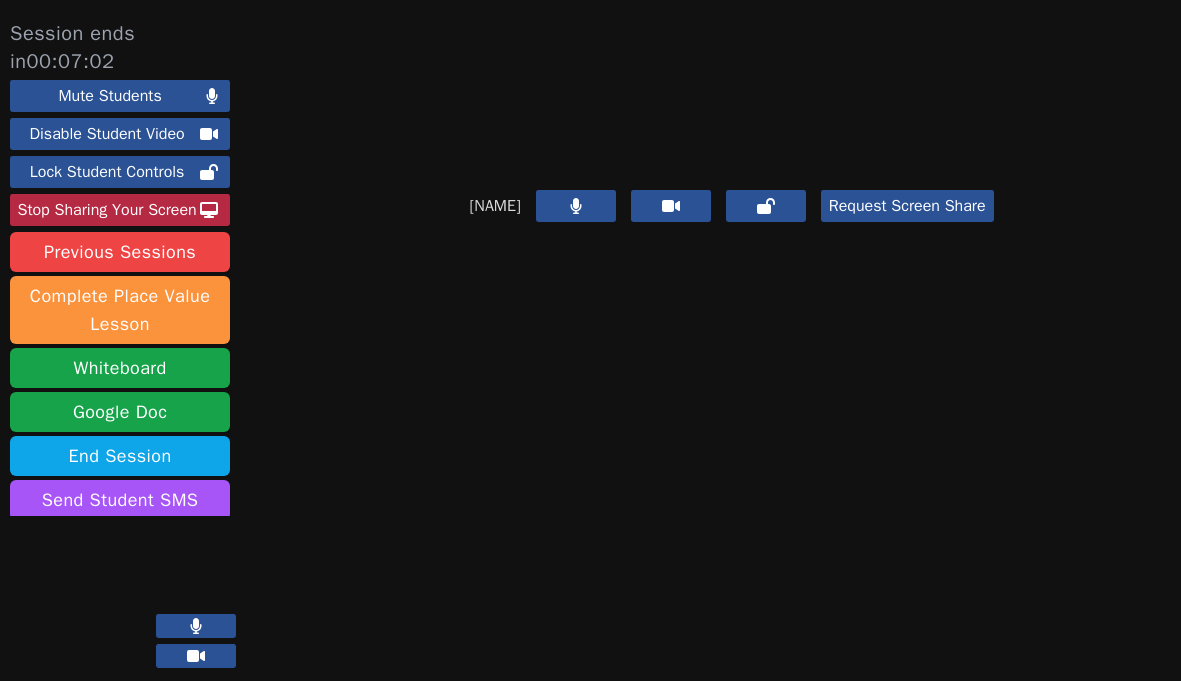 click at bounding box center (732, 85) 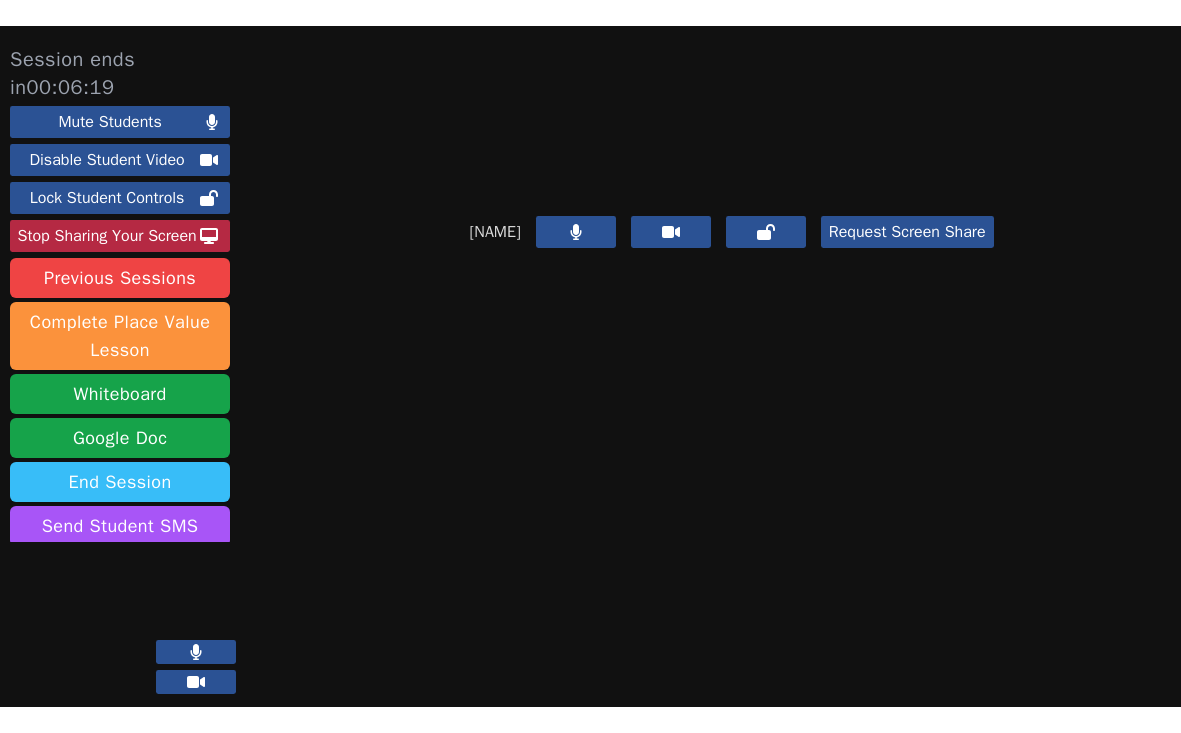 scroll, scrollTop: 4, scrollLeft: 0, axis: vertical 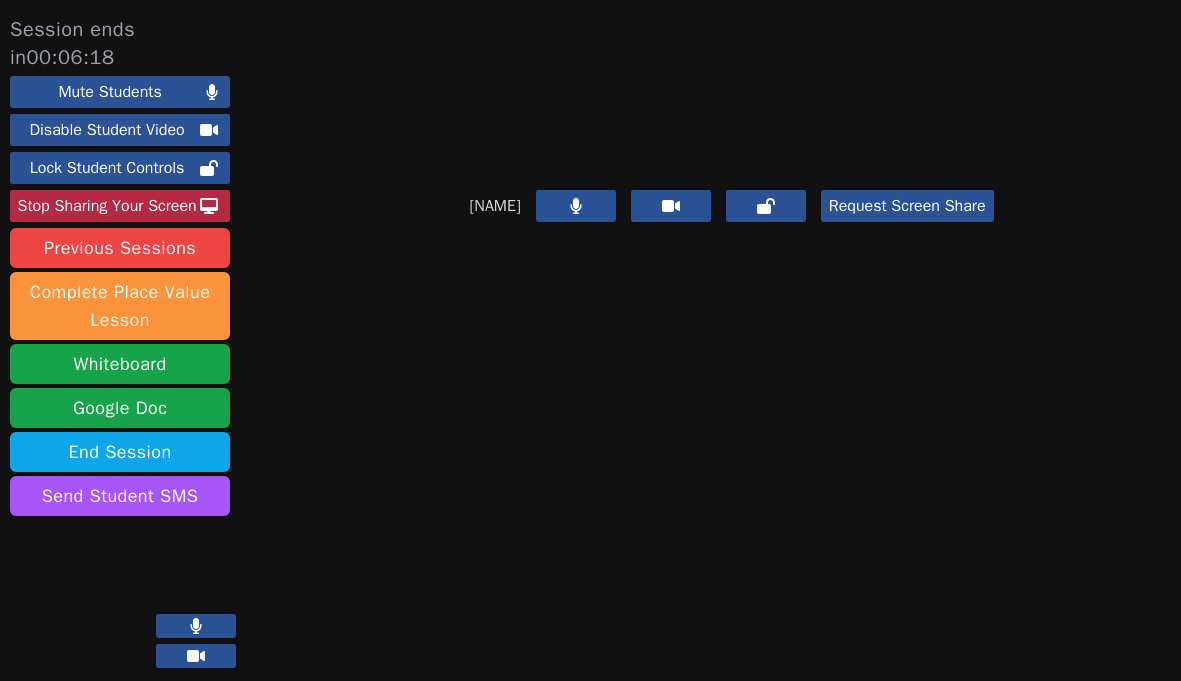 click at bounding box center [732, 85] 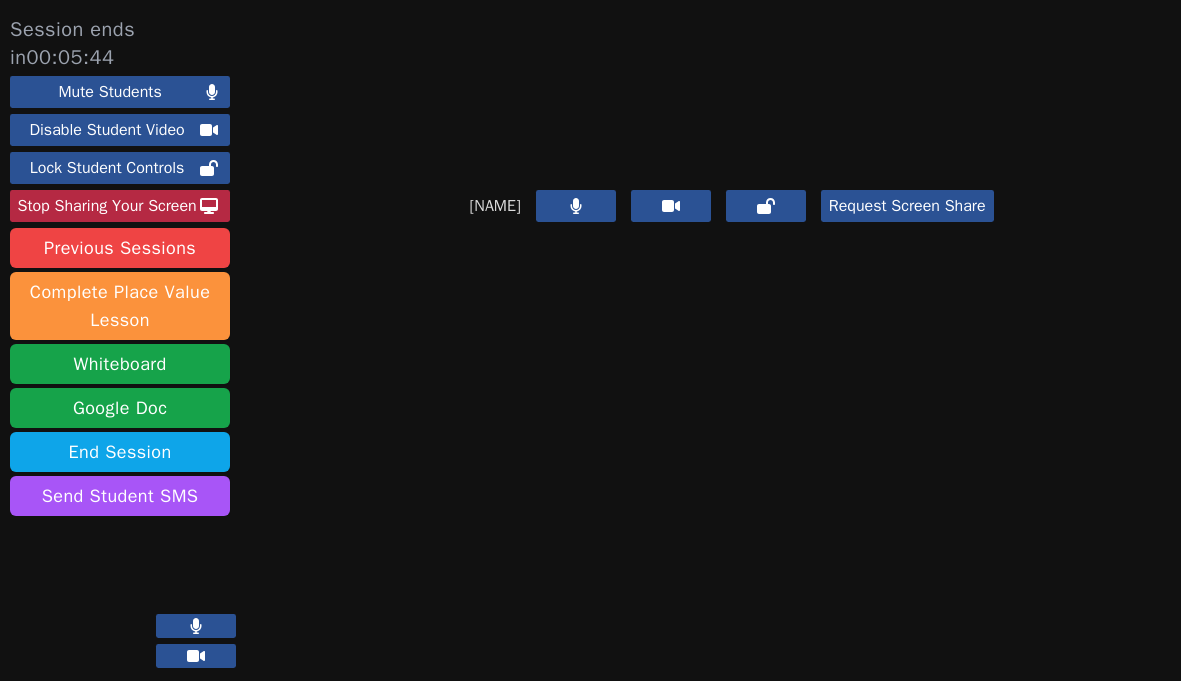 click at bounding box center (732, 85) 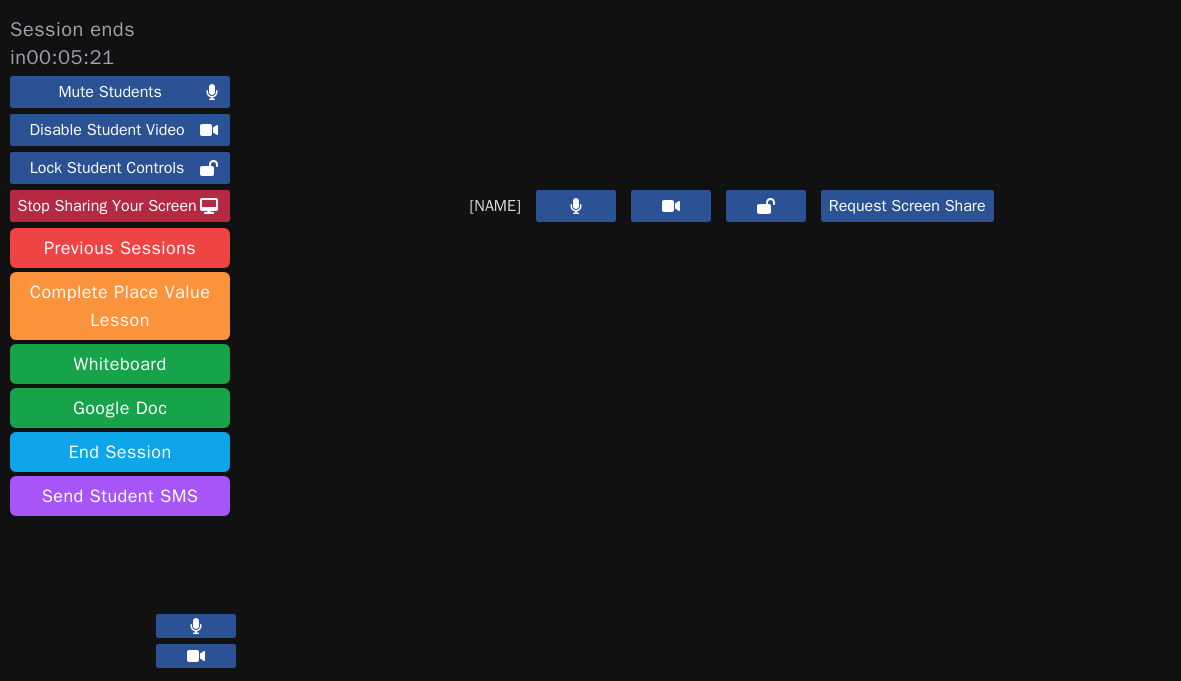 click at bounding box center (732, 85) 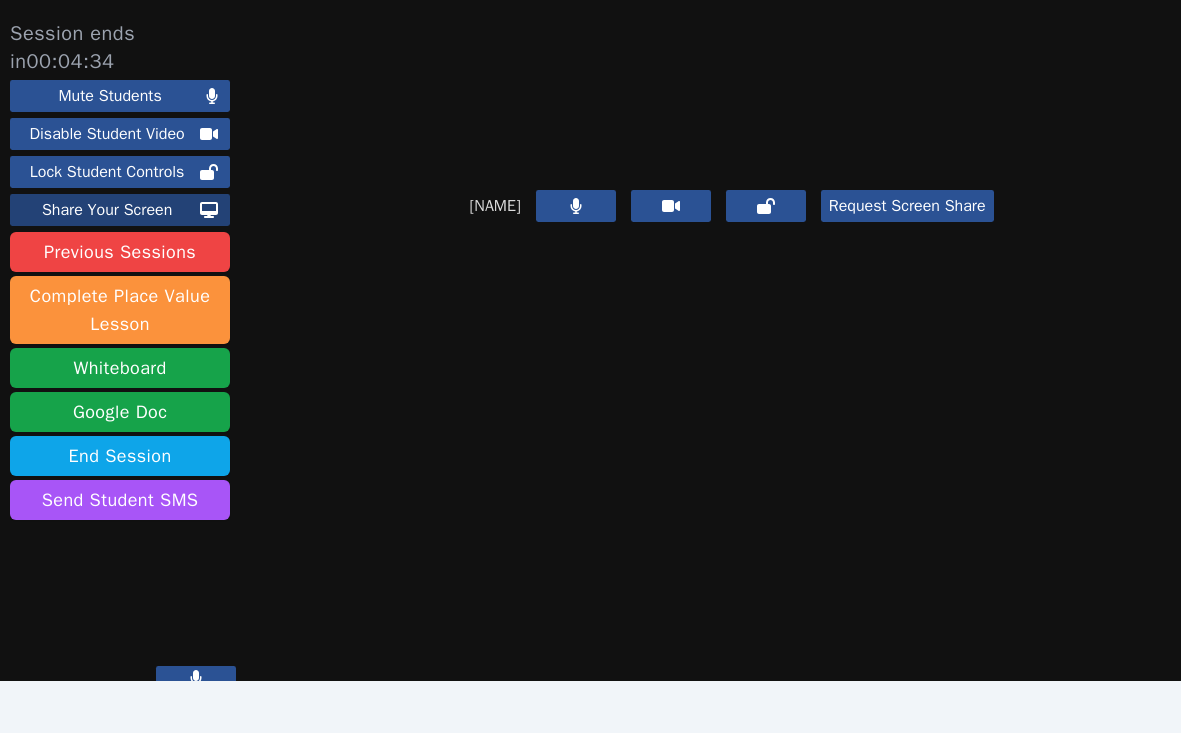 scroll, scrollTop: 0, scrollLeft: 0, axis: both 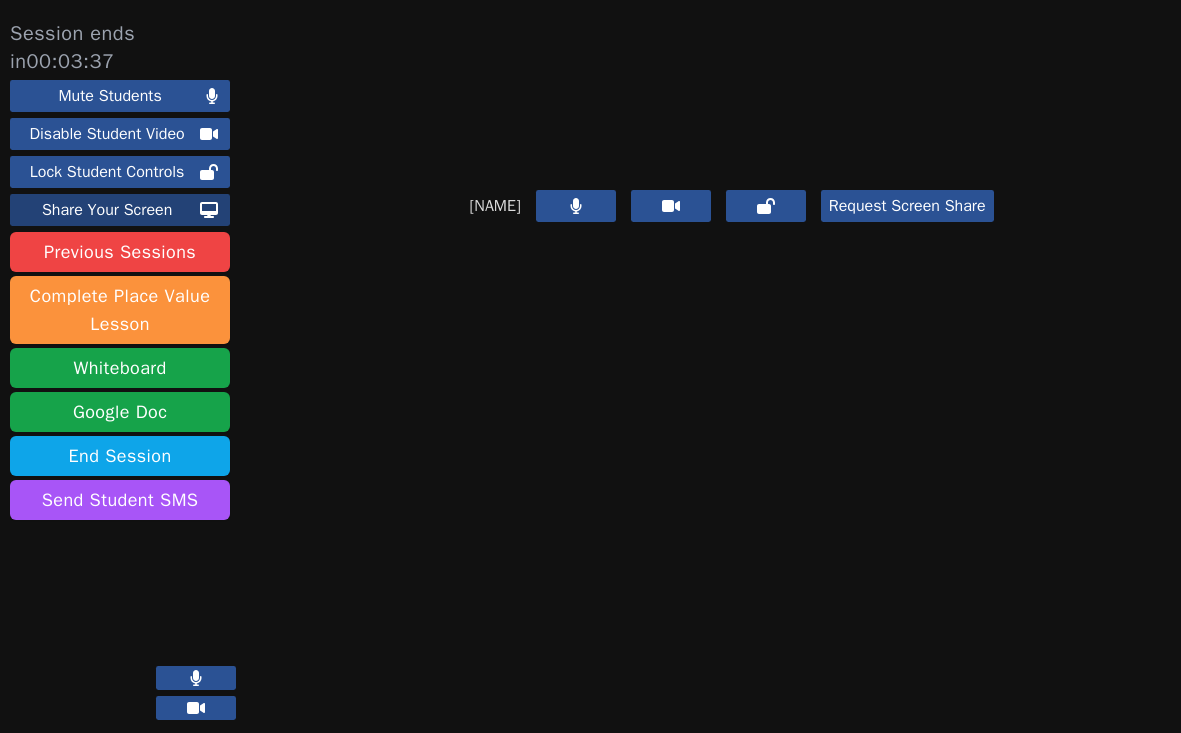 click on "Share Your Screen" at bounding box center (107, 210) 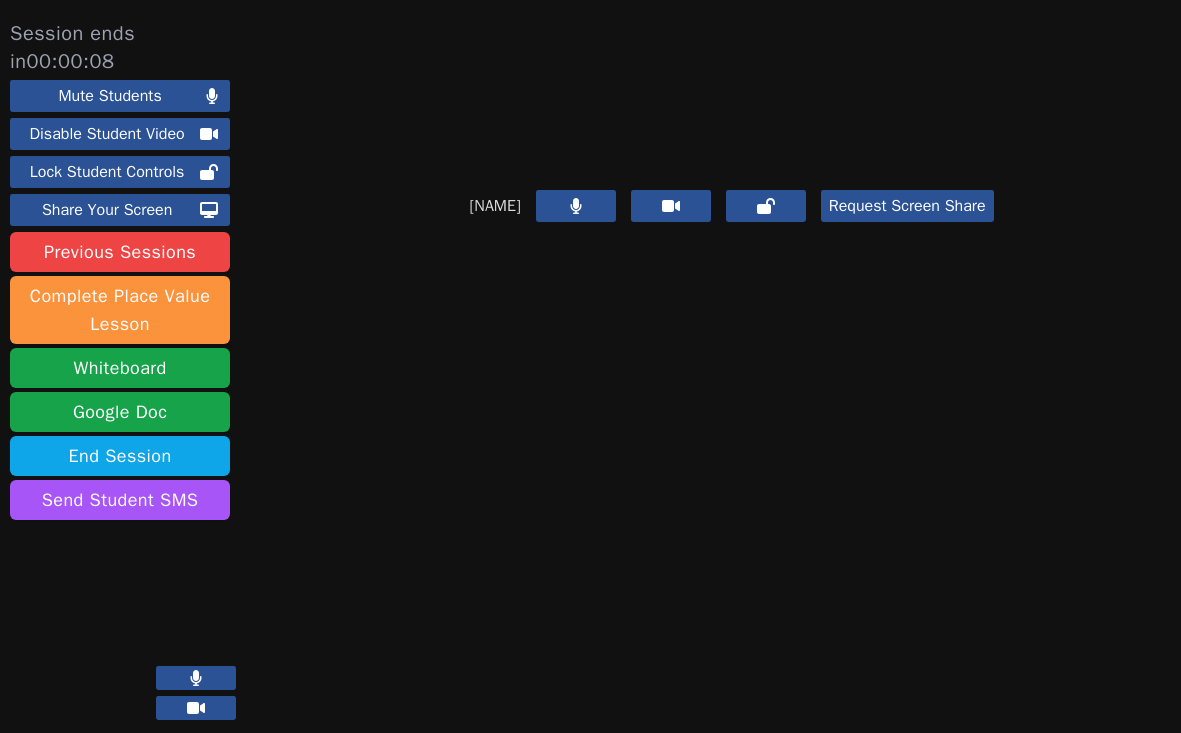 click at bounding box center [732, 85] 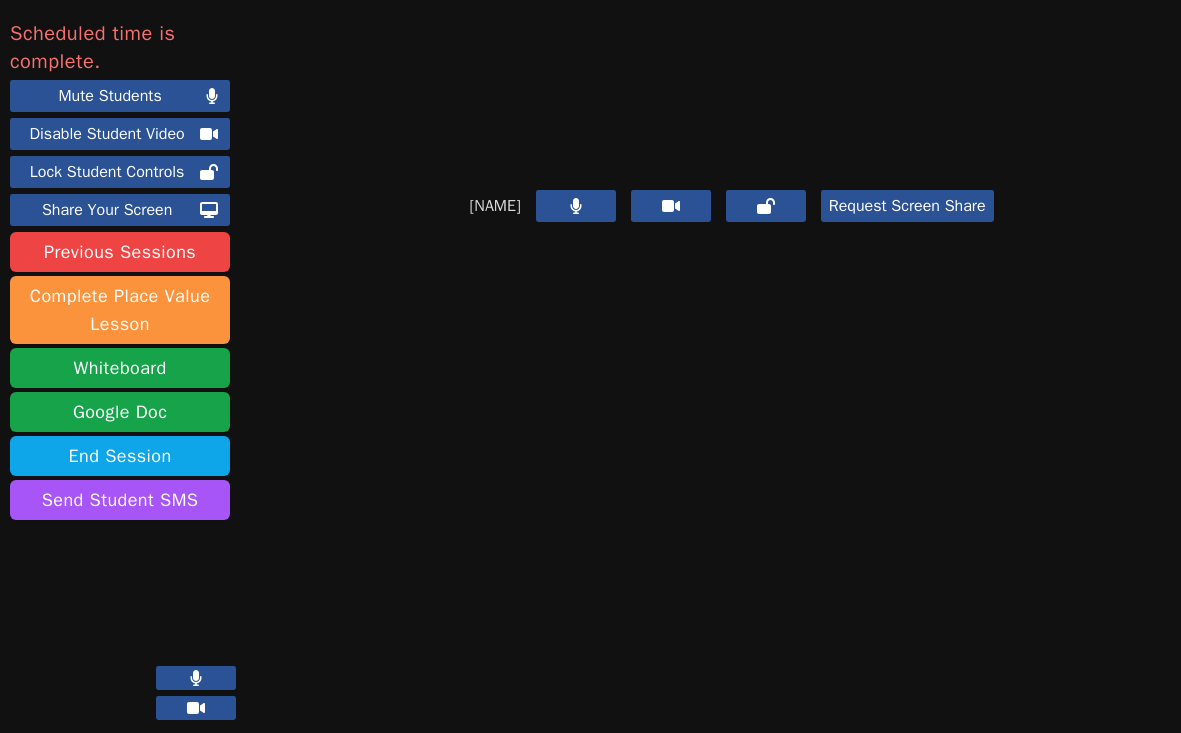 click at bounding box center [126, 613] 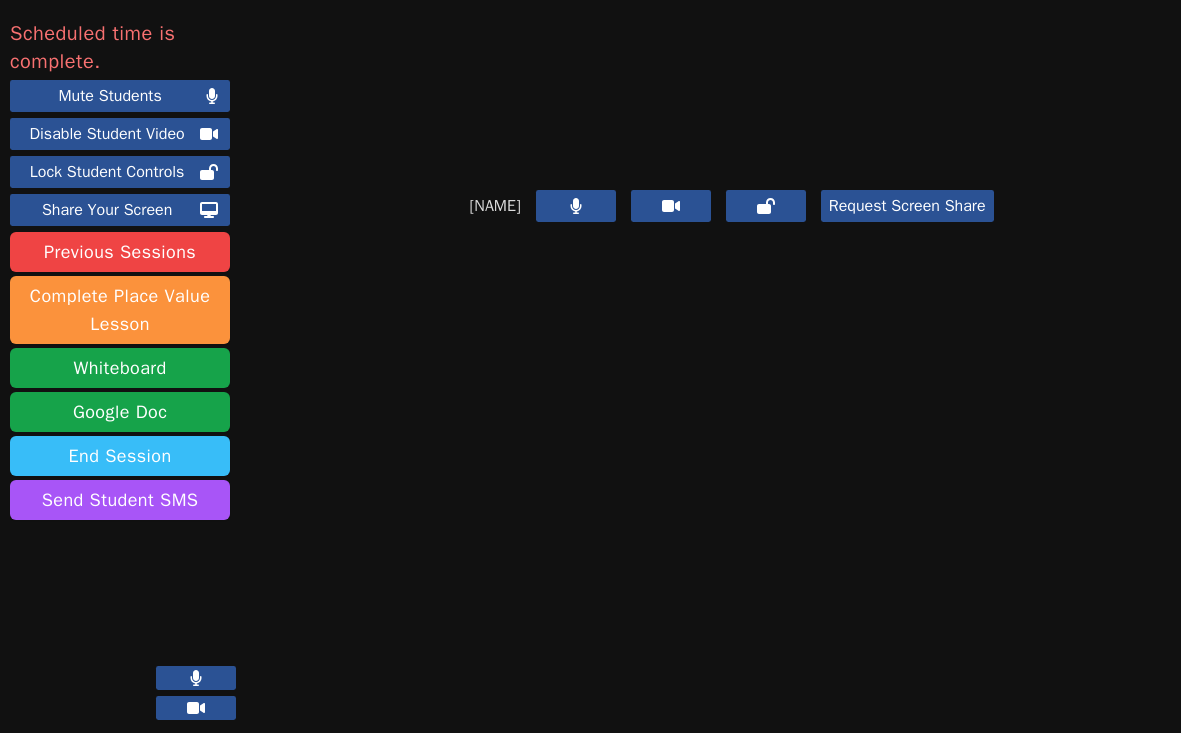 click on "End Session" at bounding box center [120, 456] 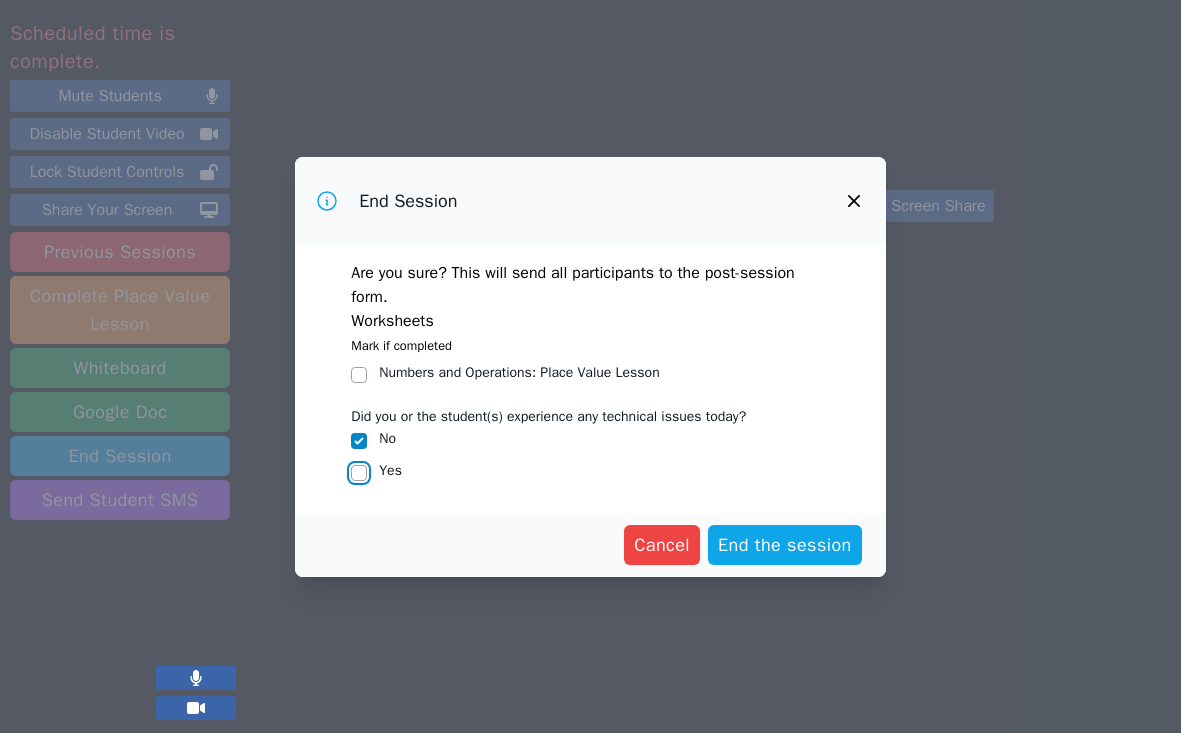 click on "Yes" at bounding box center [359, 473] 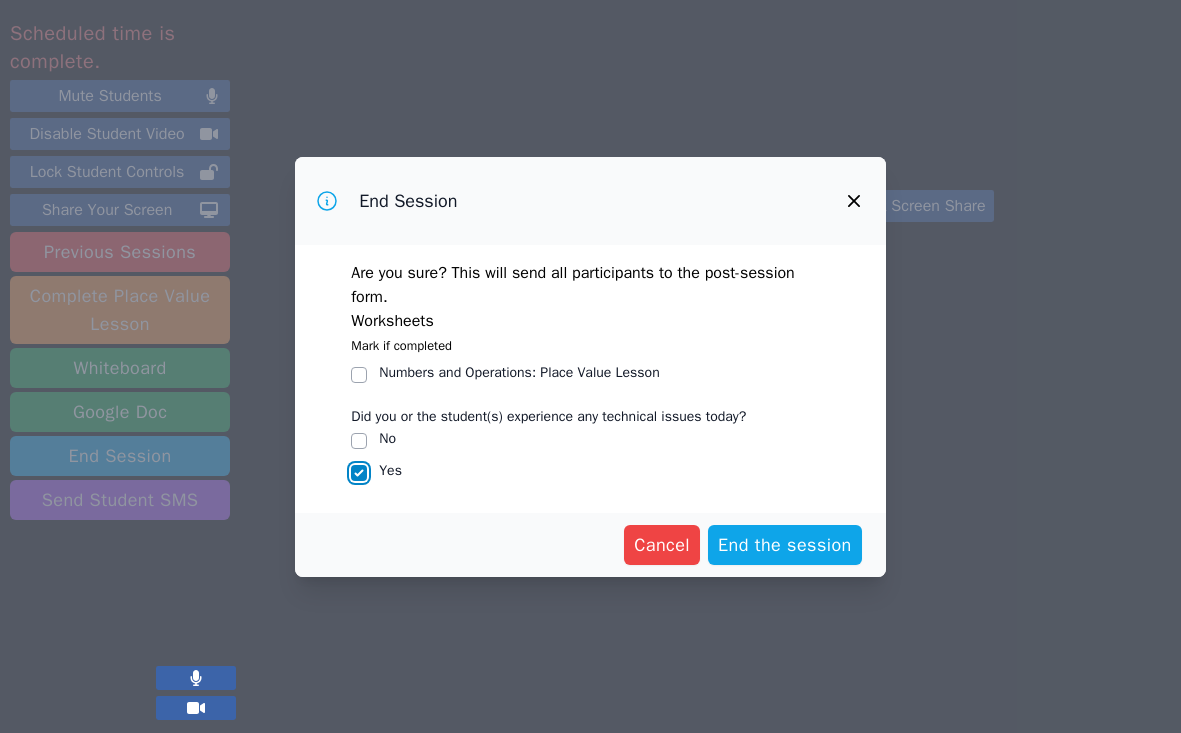 checkbox on "true" 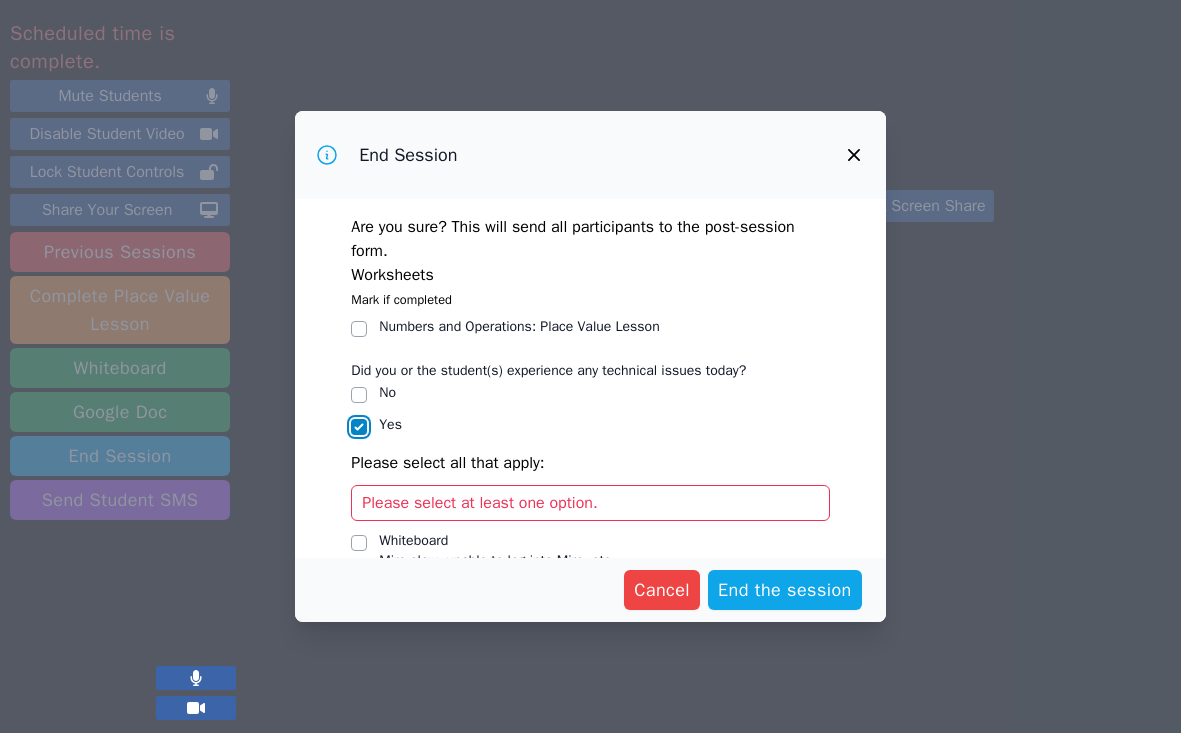 scroll, scrollTop: 181, scrollLeft: 0, axis: vertical 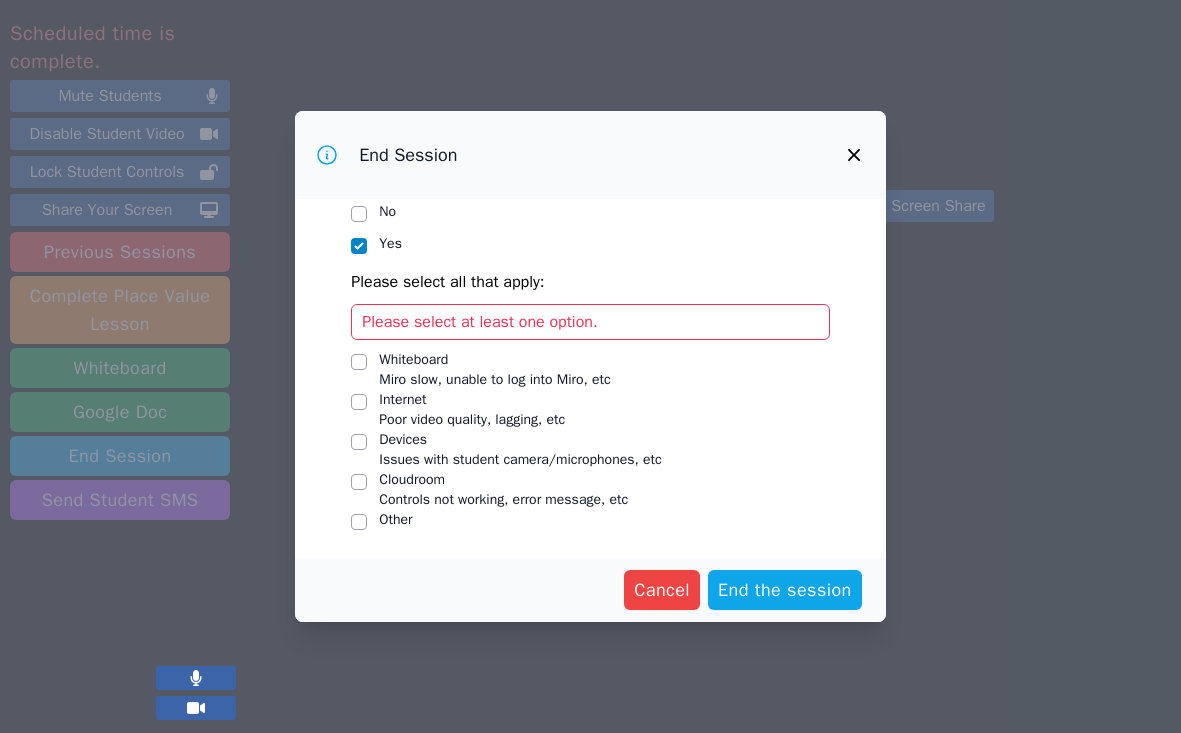 click on "Poor video quality, lagging, etc" at bounding box center [472, 419] 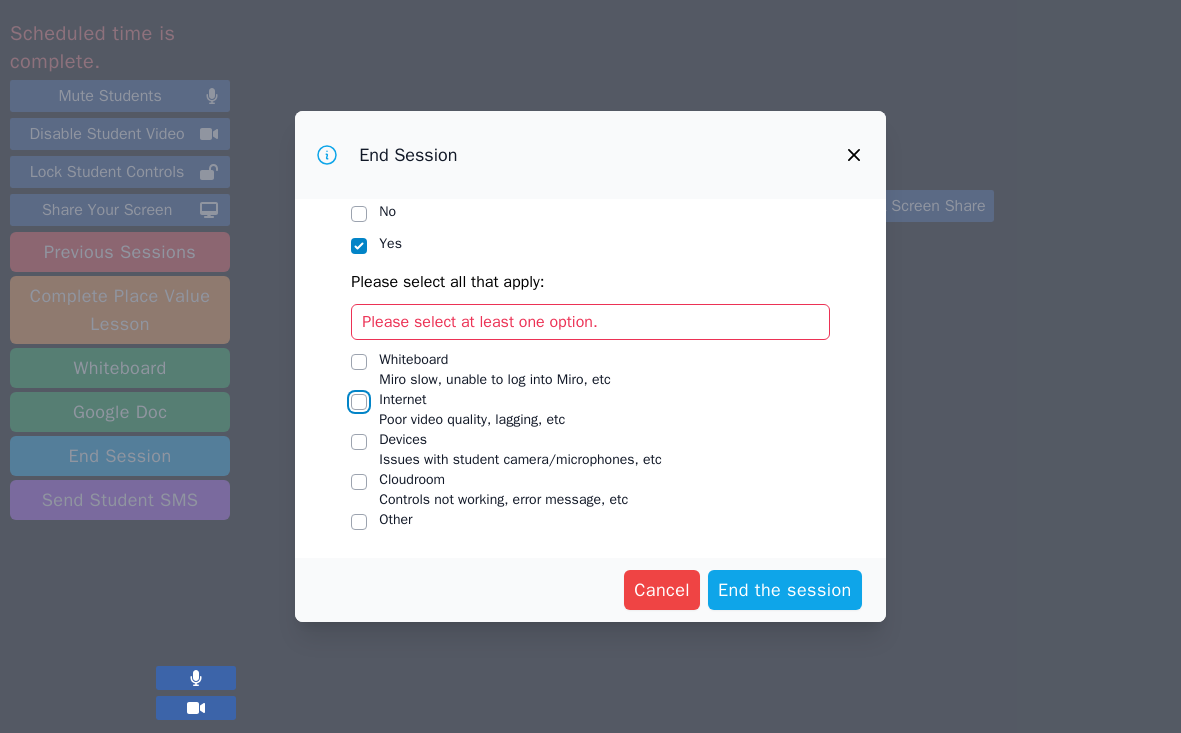 click on "Internet Poor video quality, lagging, etc" at bounding box center (359, 402) 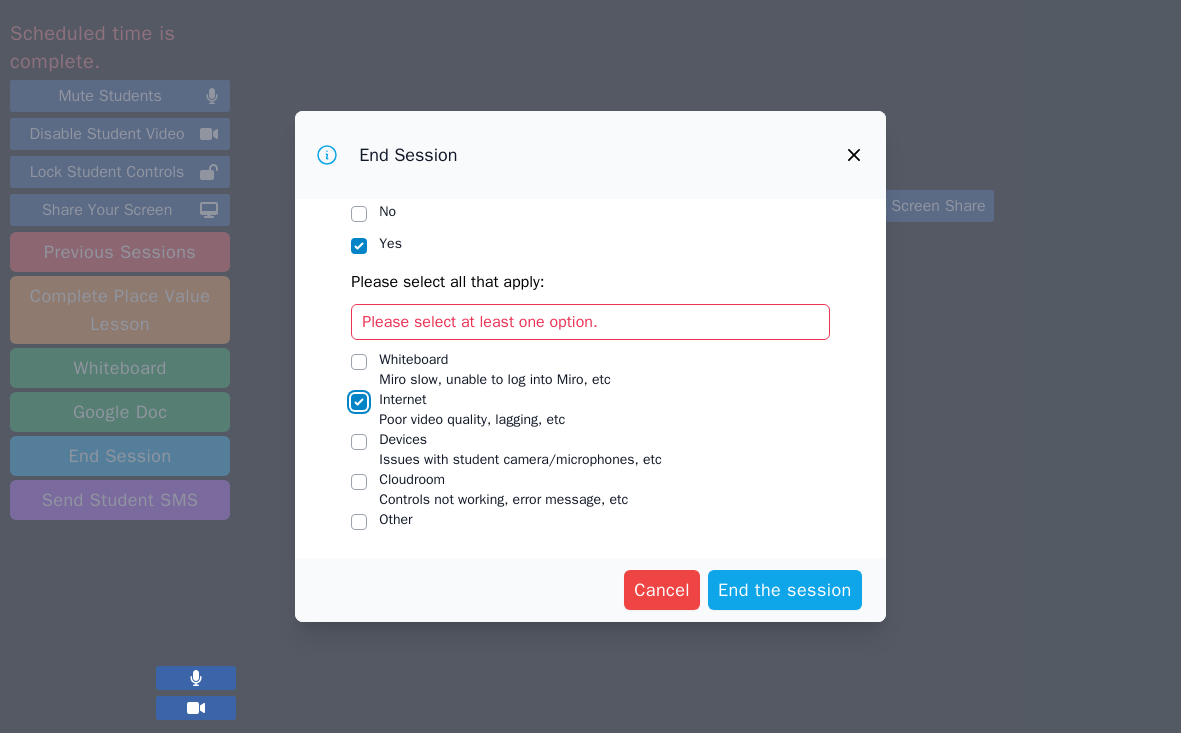checkbox on "true" 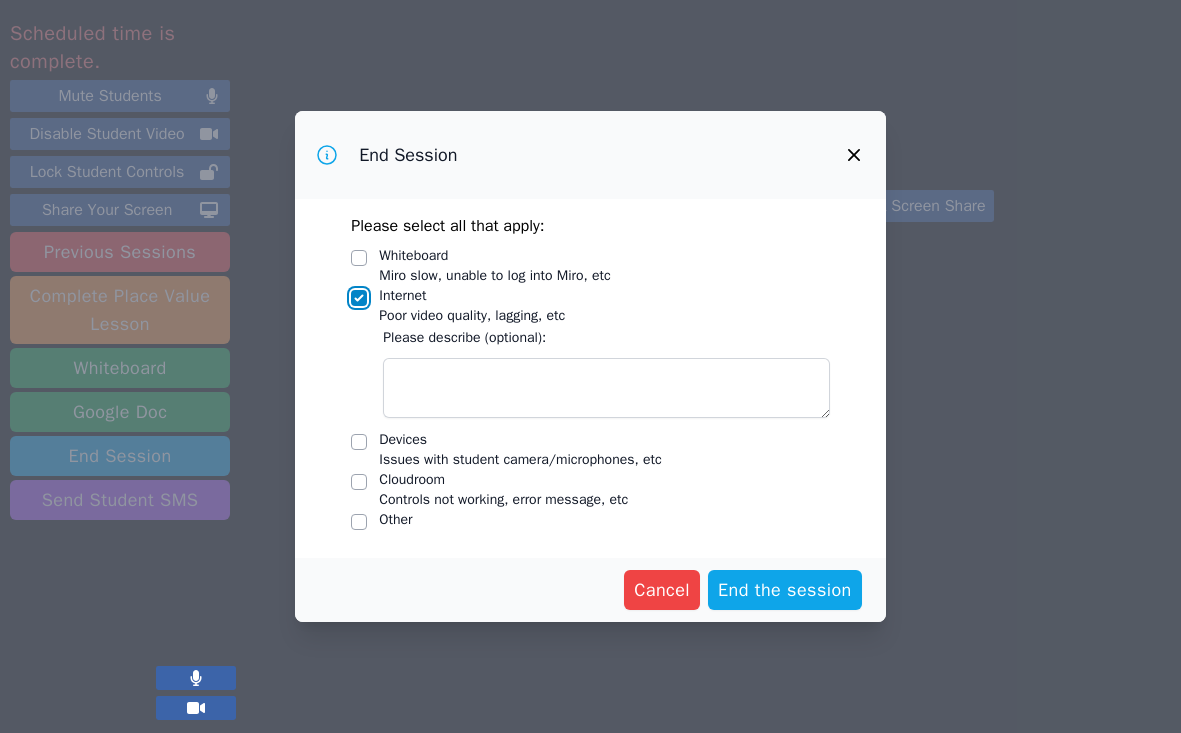 scroll, scrollTop: 219, scrollLeft: 0, axis: vertical 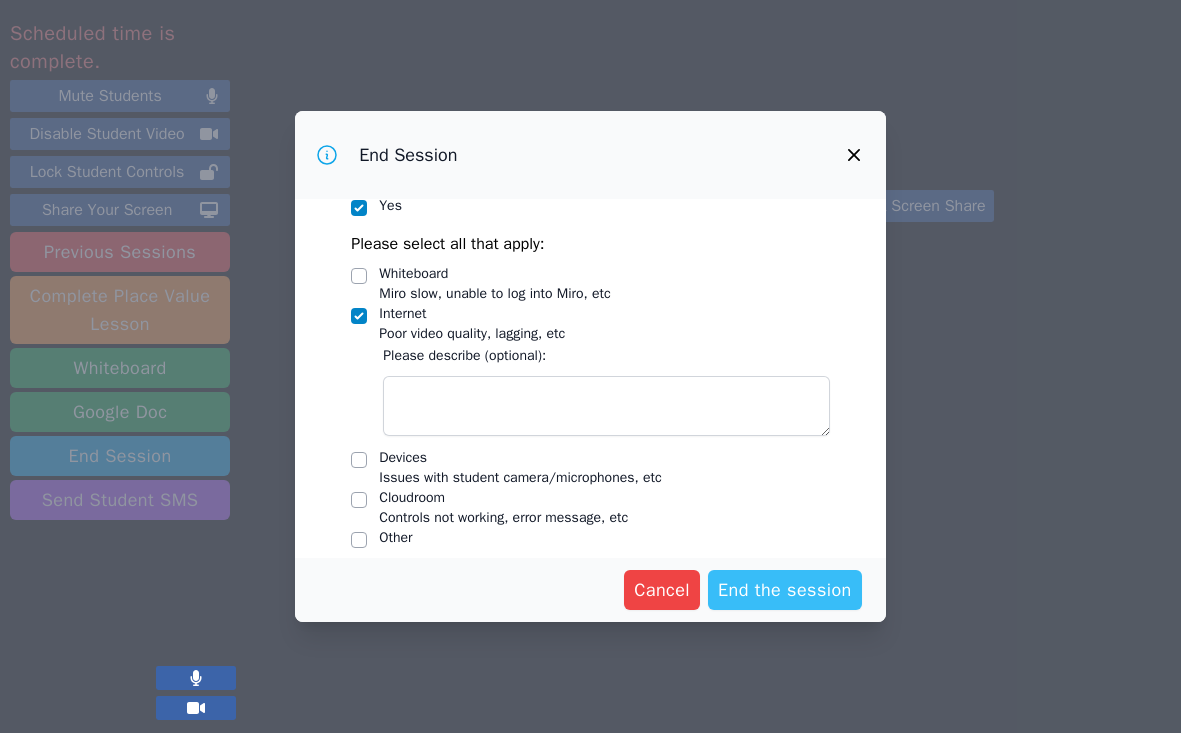 click on "End the session" at bounding box center [785, 590] 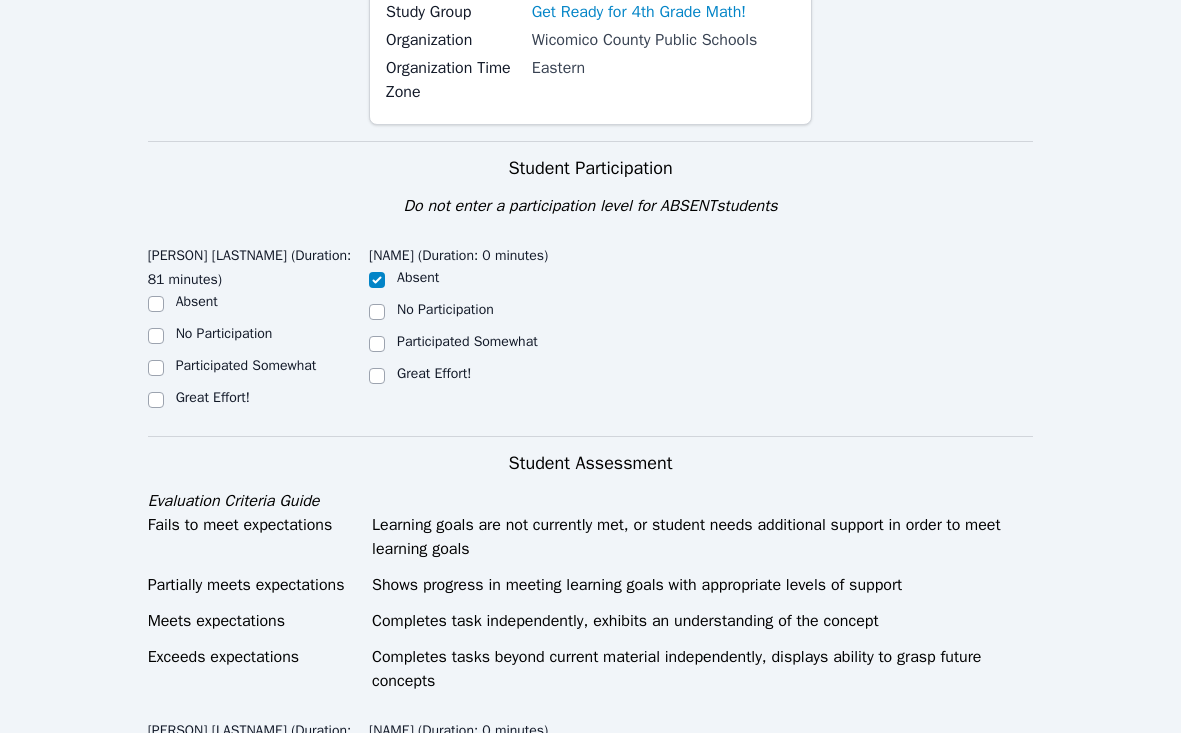 scroll, scrollTop: 312, scrollLeft: 0, axis: vertical 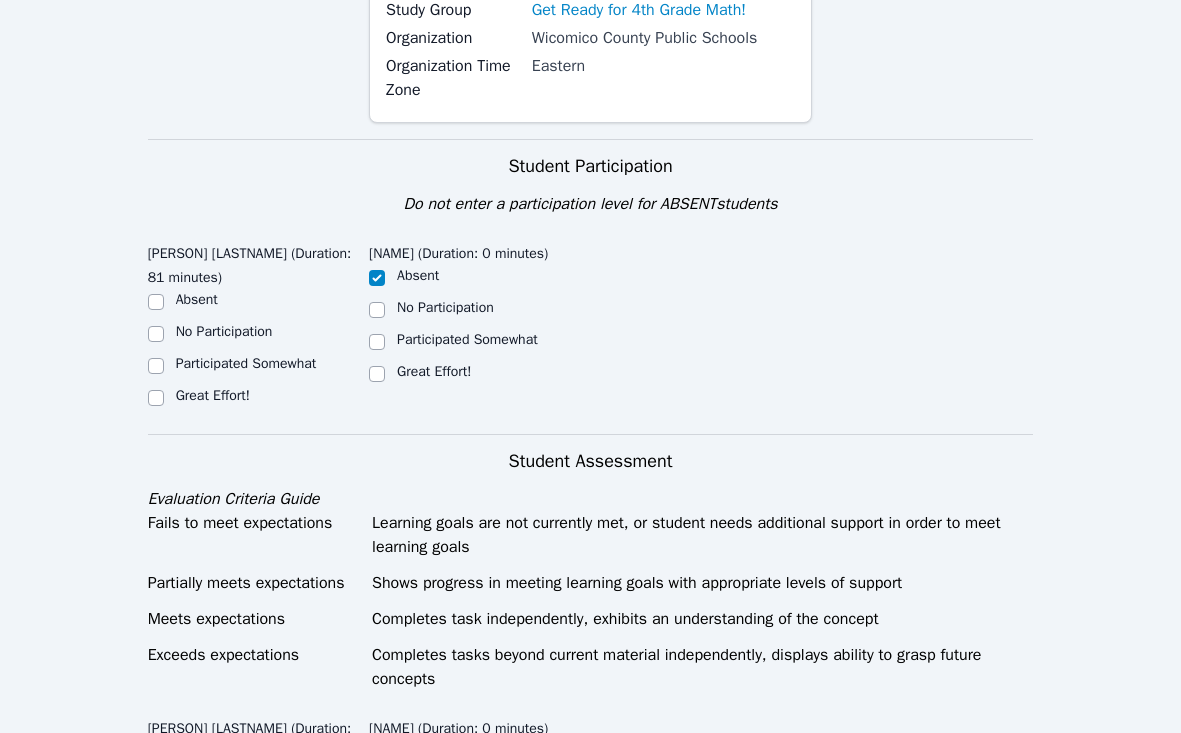 click on "Great Effort!" at bounding box center [213, 395] 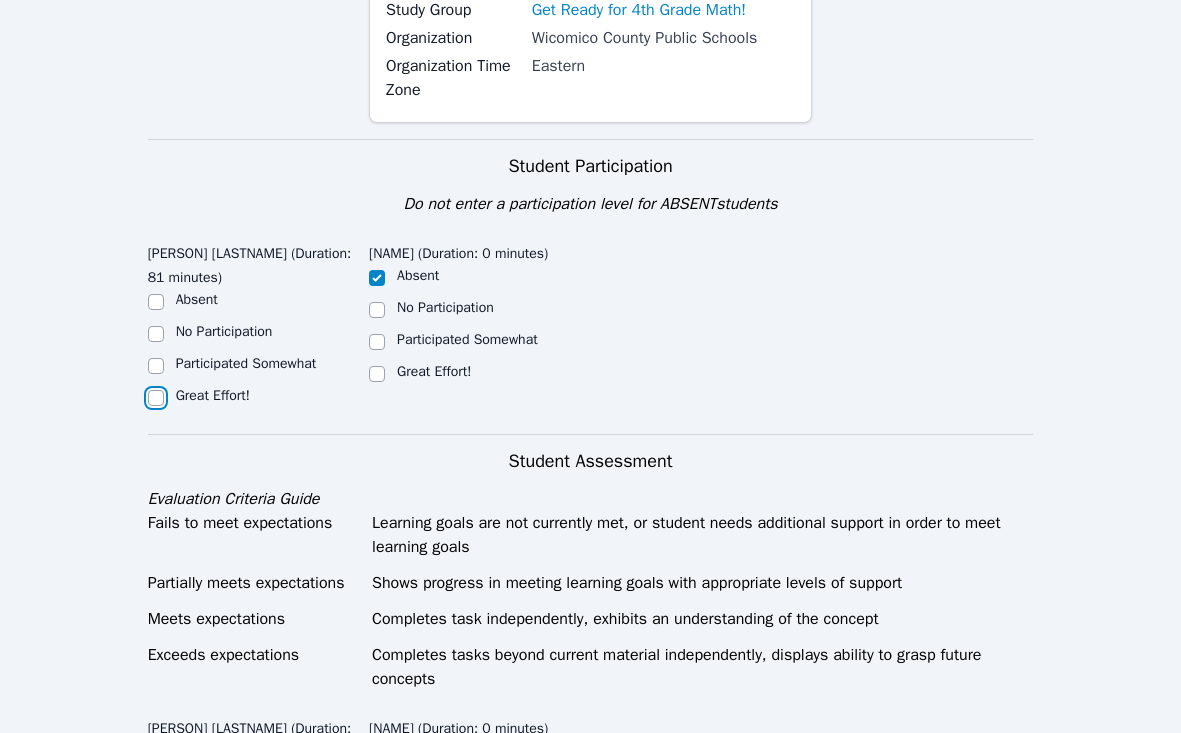 click on "Great Effort!" at bounding box center [156, 398] 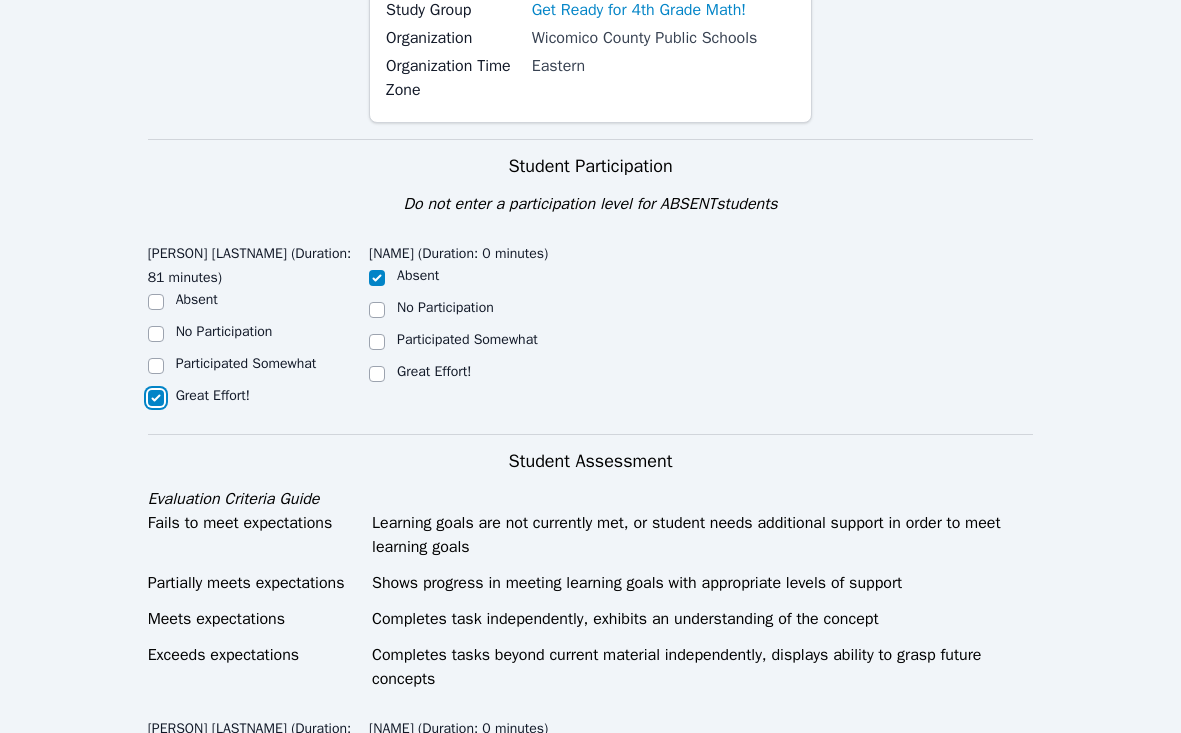 checkbox on "true" 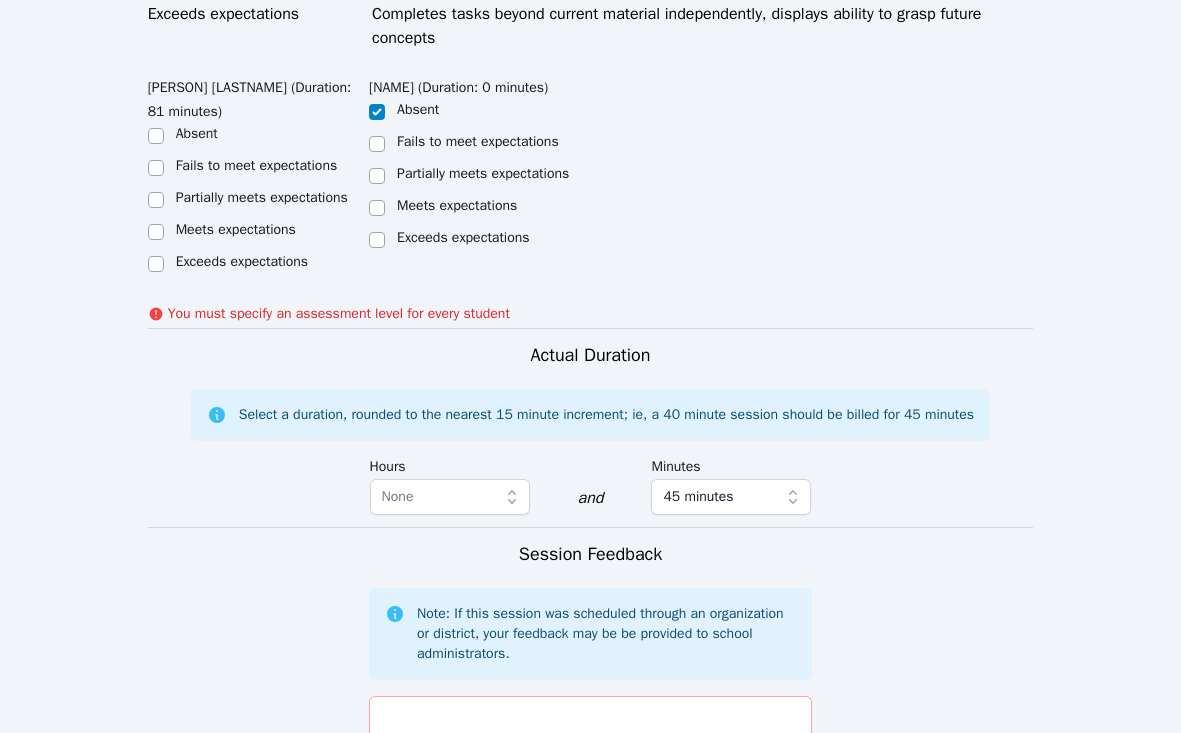 scroll, scrollTop: 995, scrollLeft: 0, axis: vertical 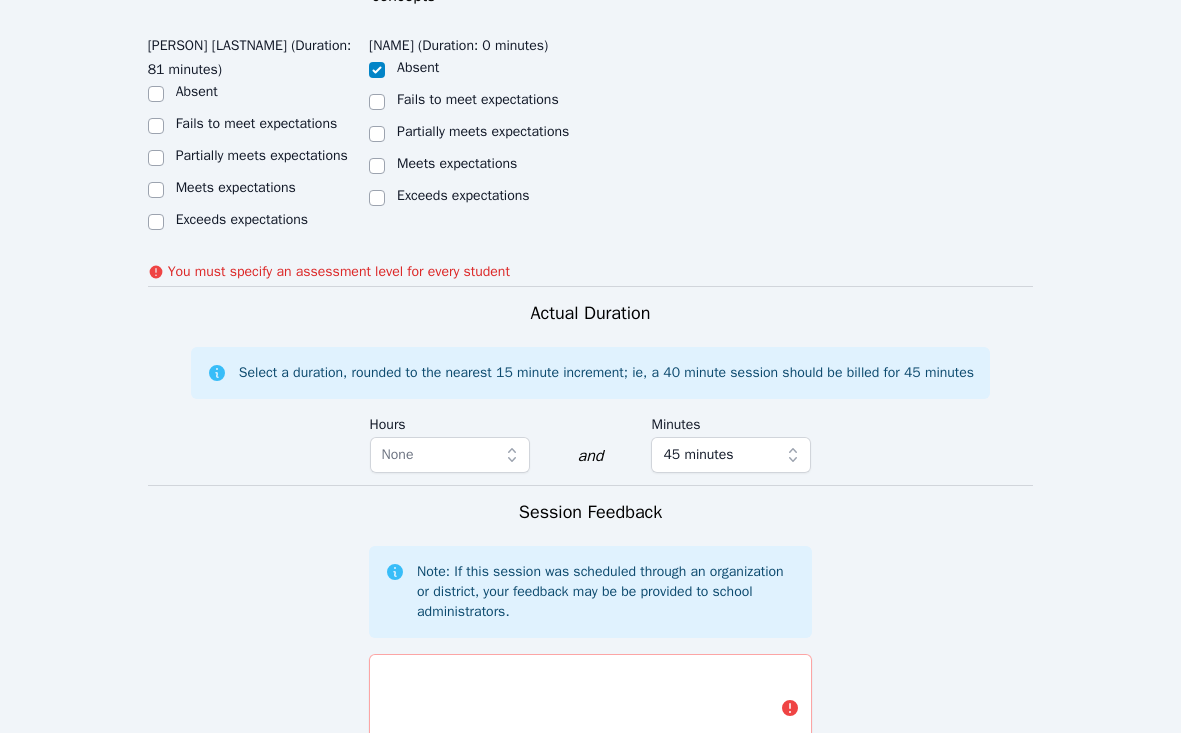 click on "Exceeds expectations" at bounding box center [242, 219] 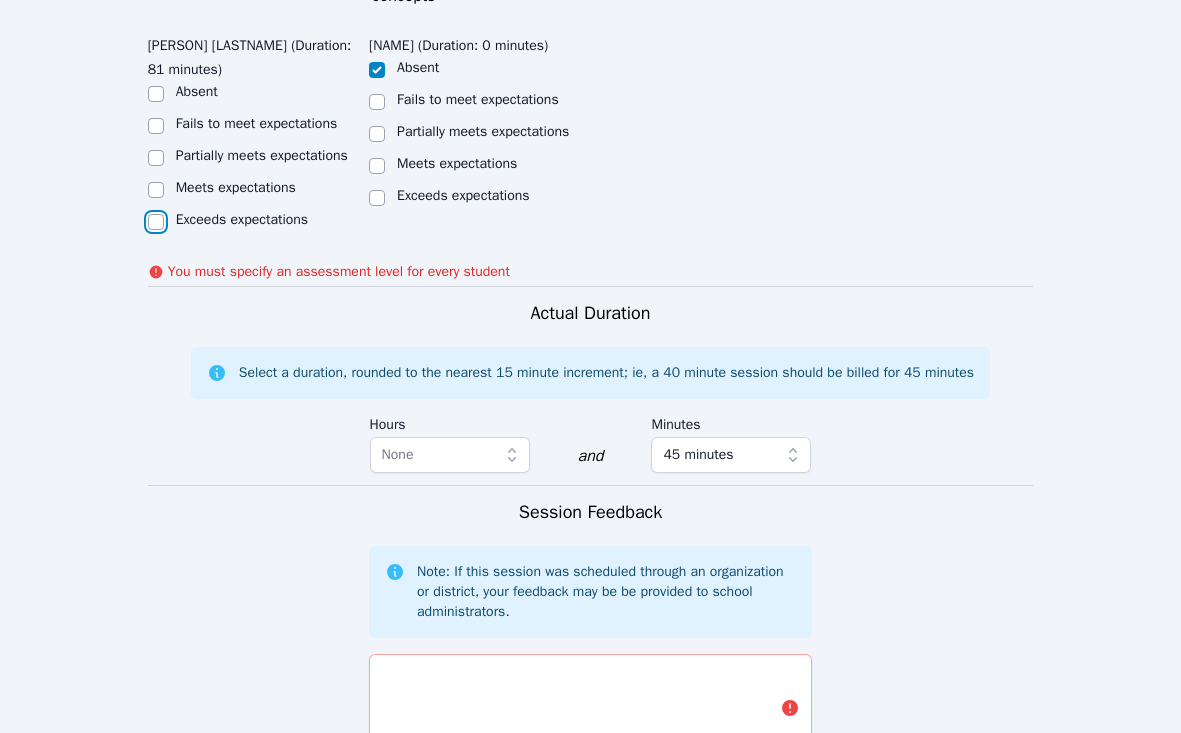 click on "Exceeds expectations" at bounding box center (156, 222) 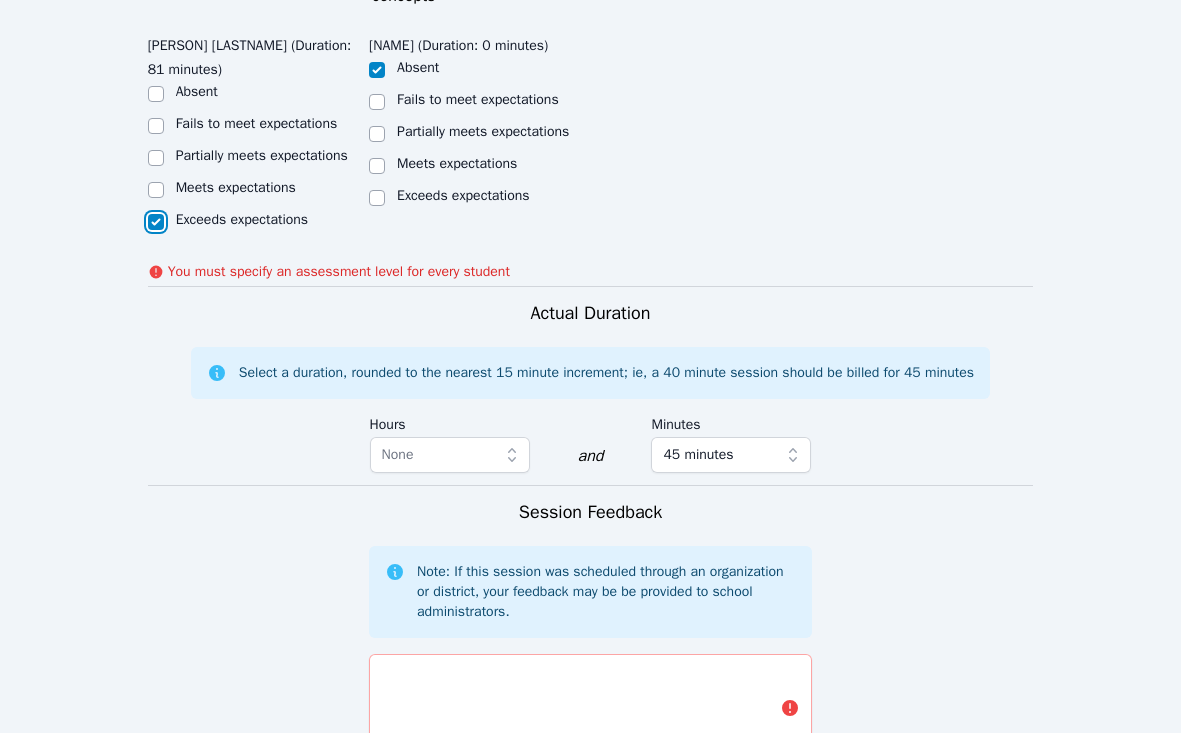 checkbox on "true" 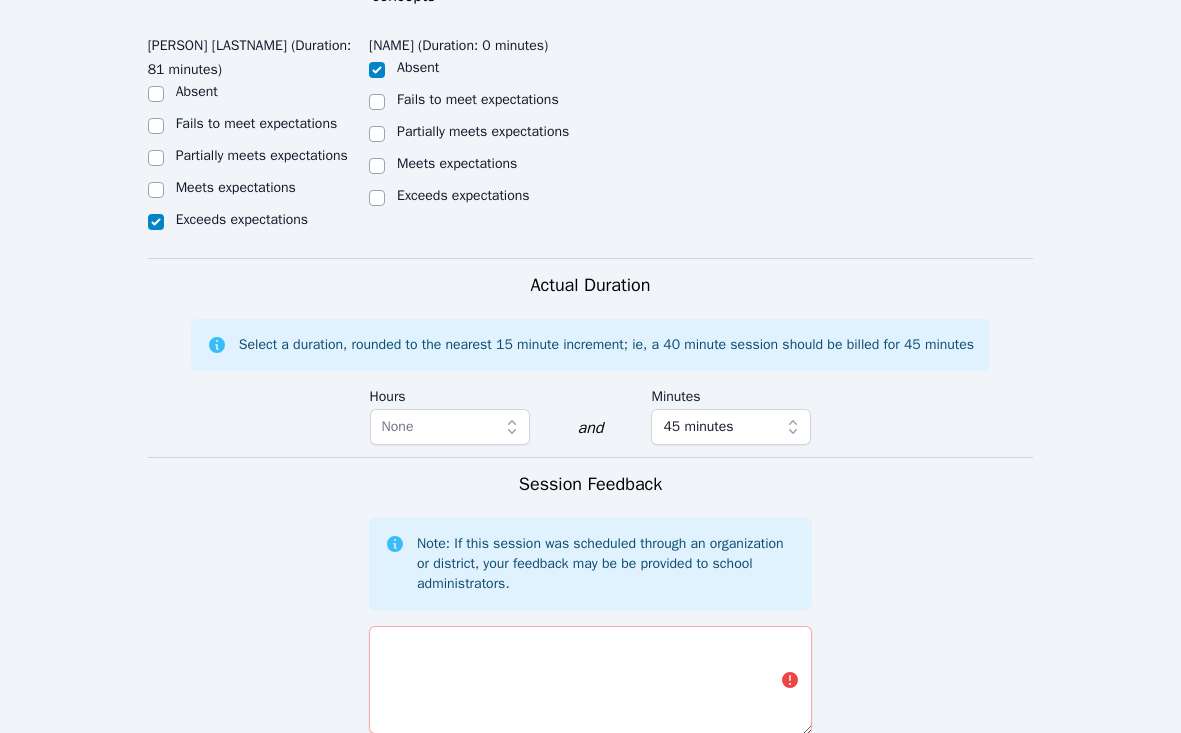 click on "Meets expectations" at bounding box center [236, 187] 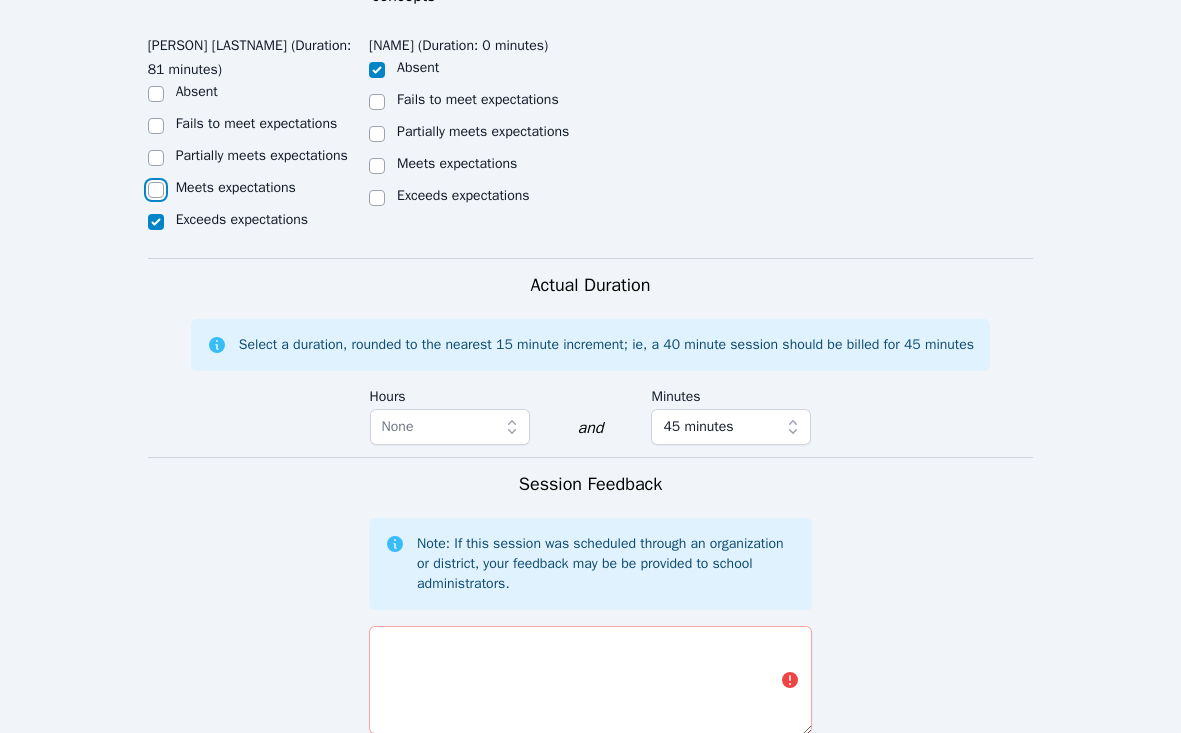 click on "Meets expectations" at bounding box center (156, 190) 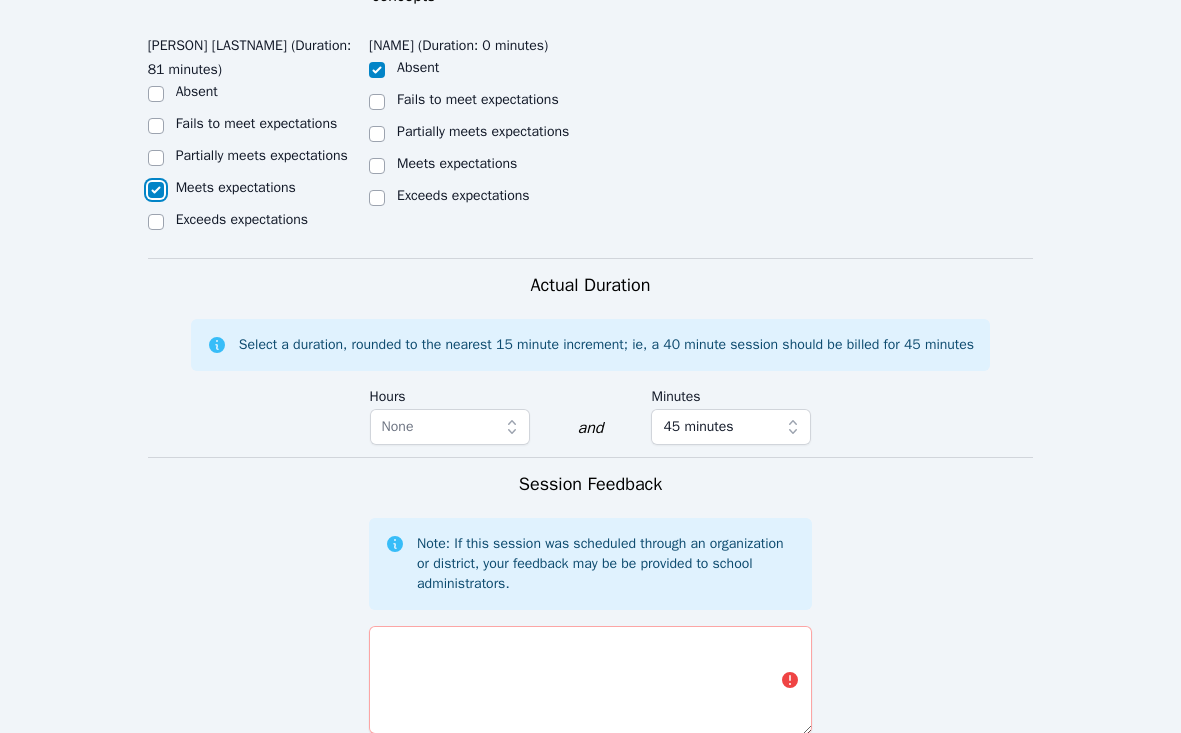 checkbox on "true" 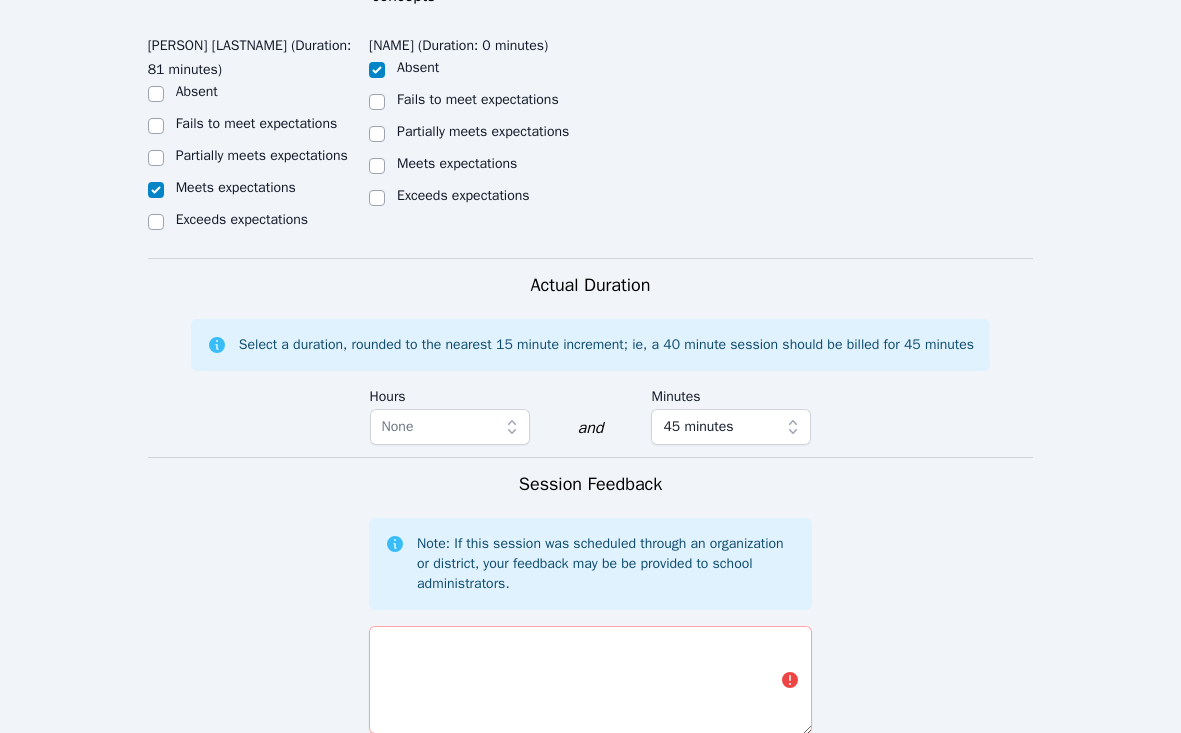 click on "Exceeds expectations" at bounding box center (242, 219) 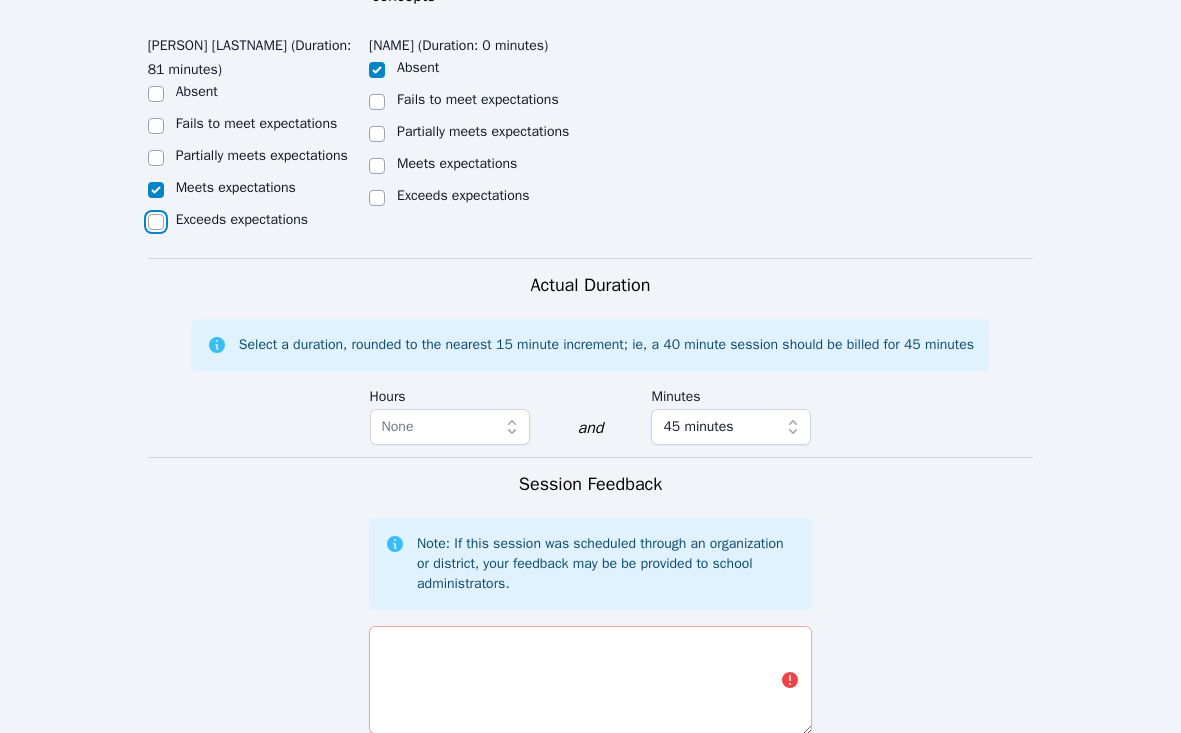 click on "Exceeds expectations" at bounding box center (156, 222) 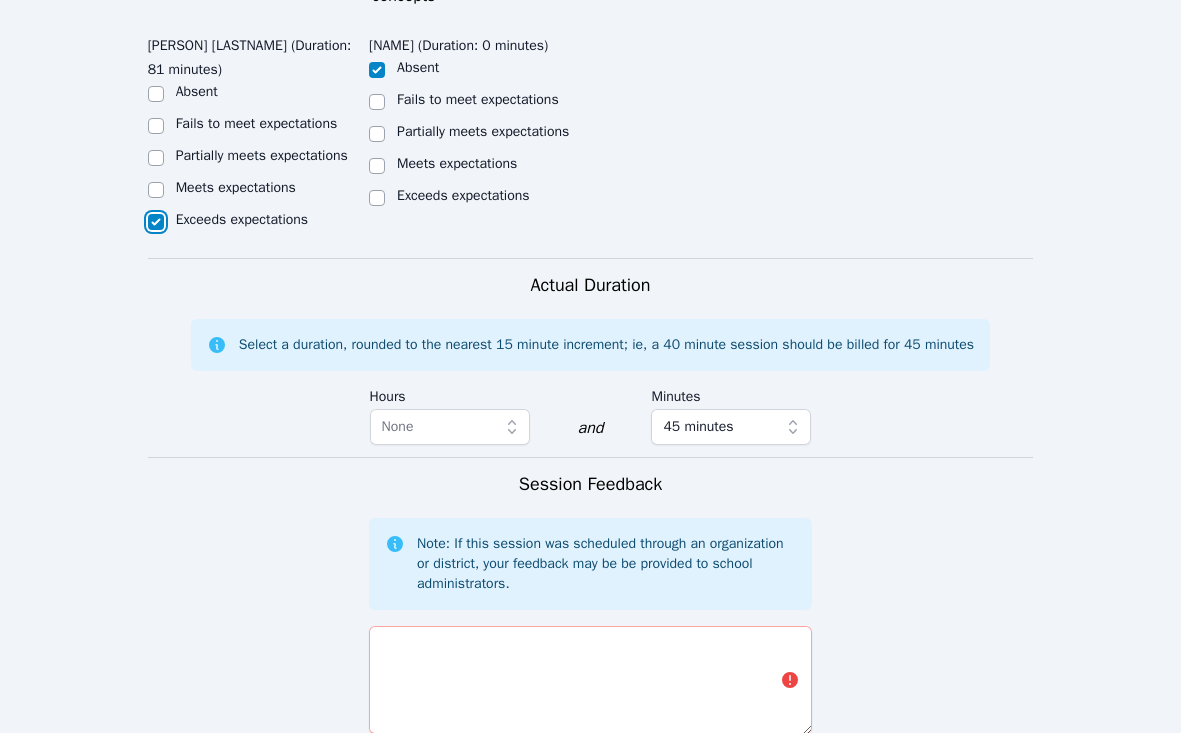 checkbox on "true" 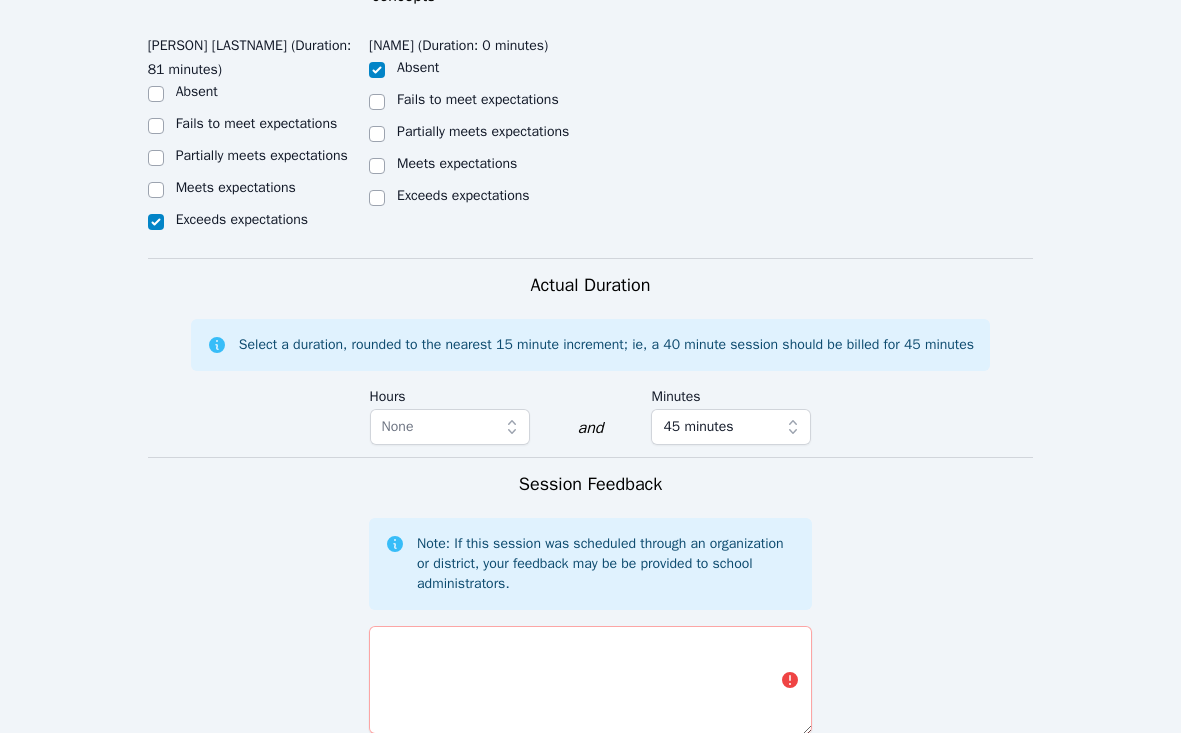 click on "Meets expectations" at bounding box center [236, 187] 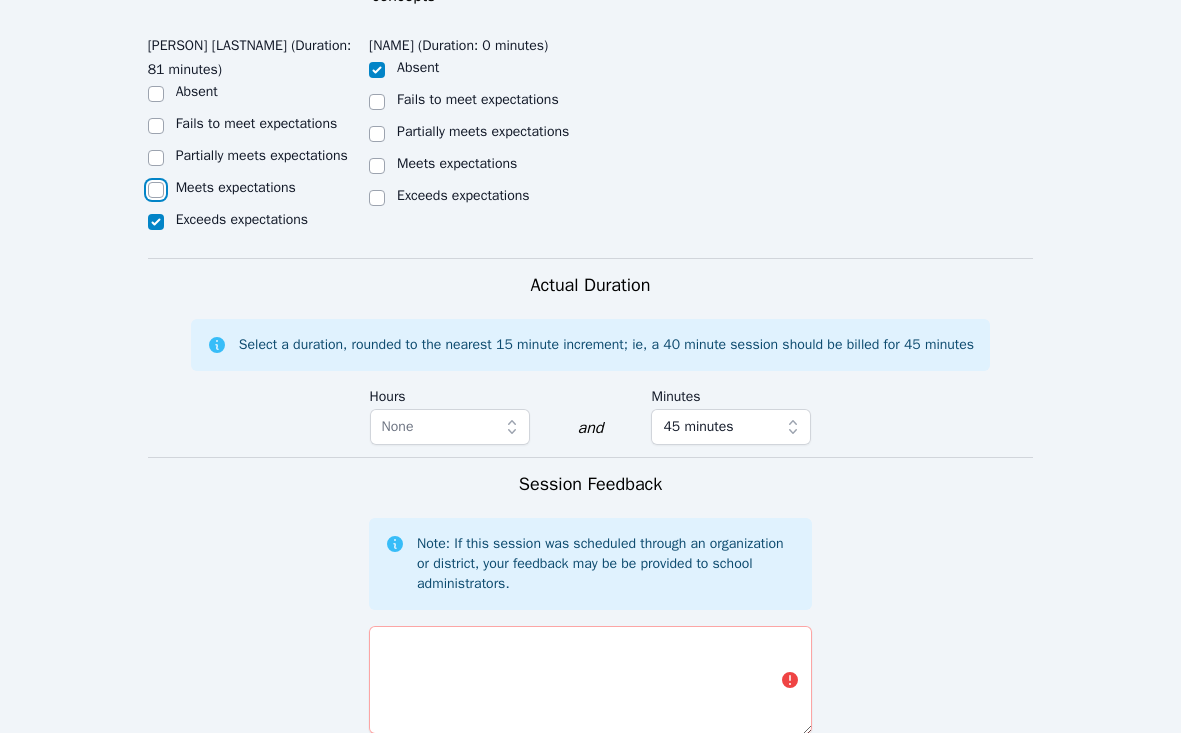 click on "Meets expectations" at bounding box center [156, 190] 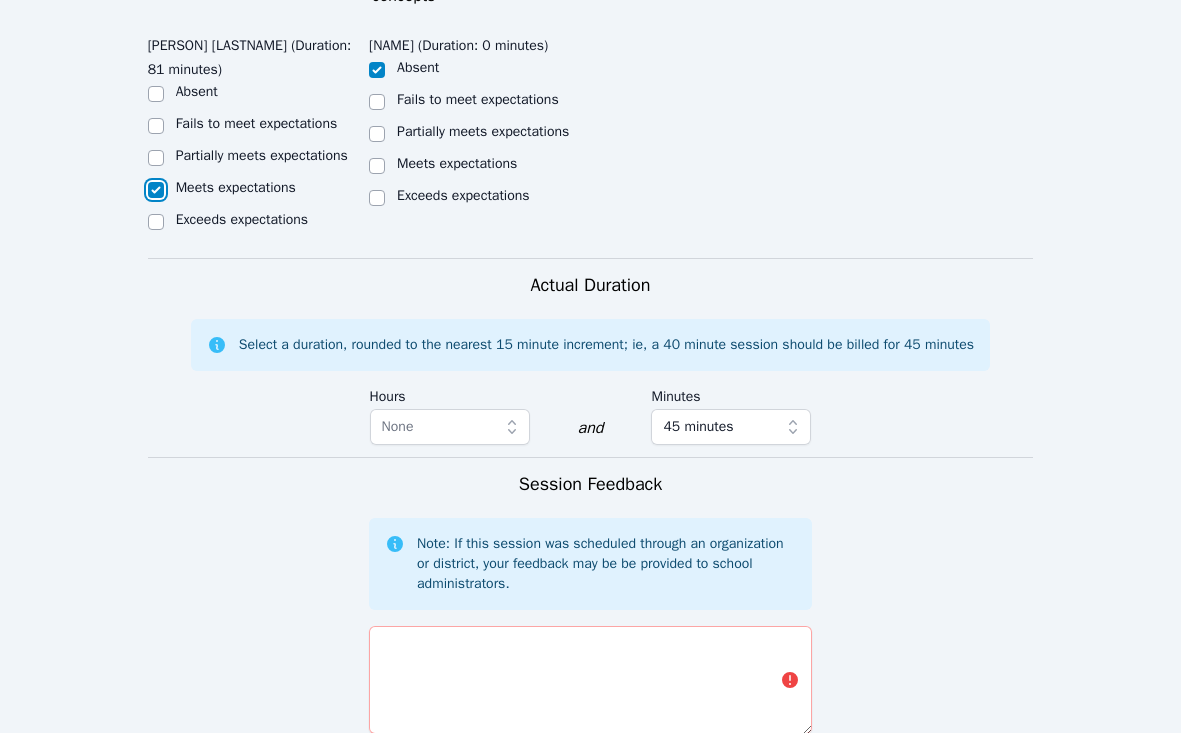 checkbox on "true" 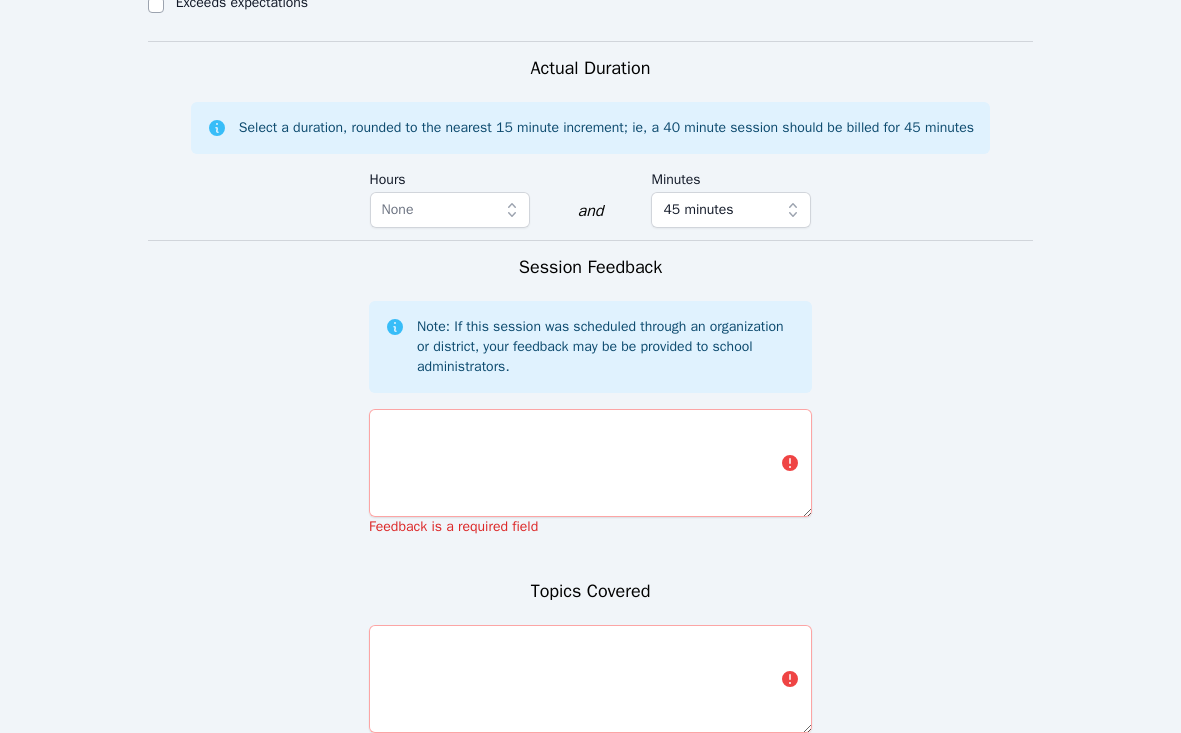 scroll, scrollTop: 1226, scrollLeft: 0, axis: vertical 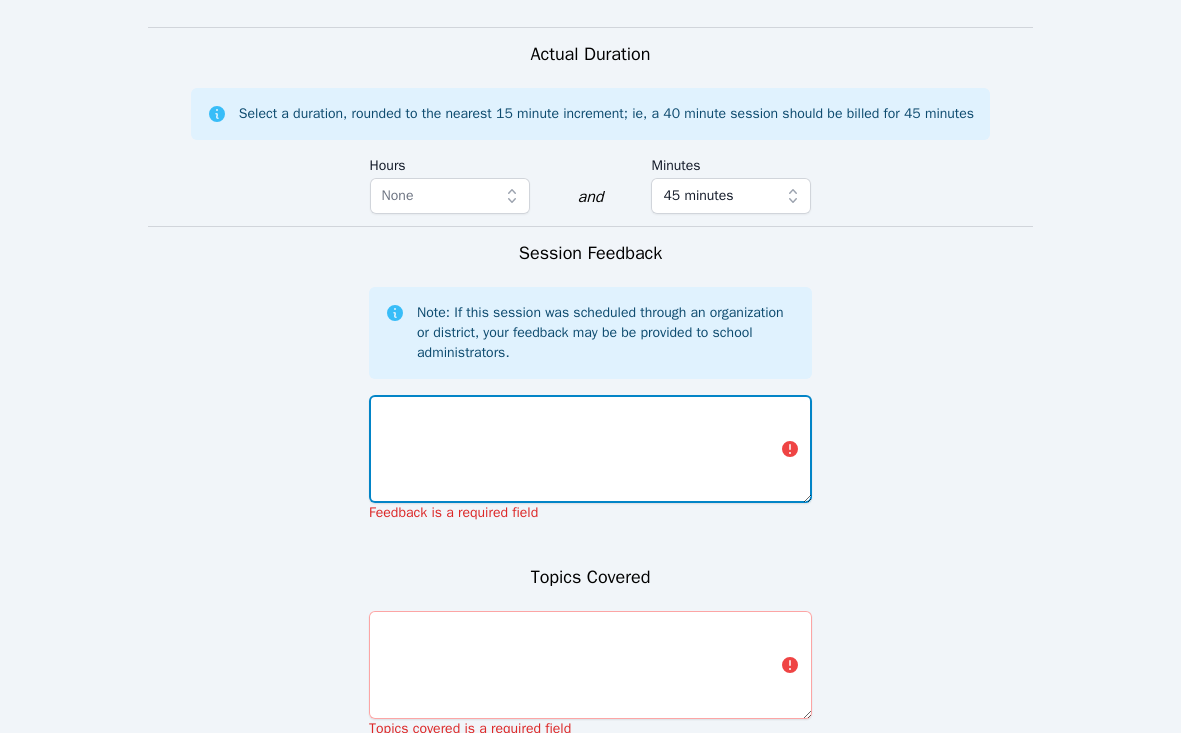 click at bounding box center [590, 449] 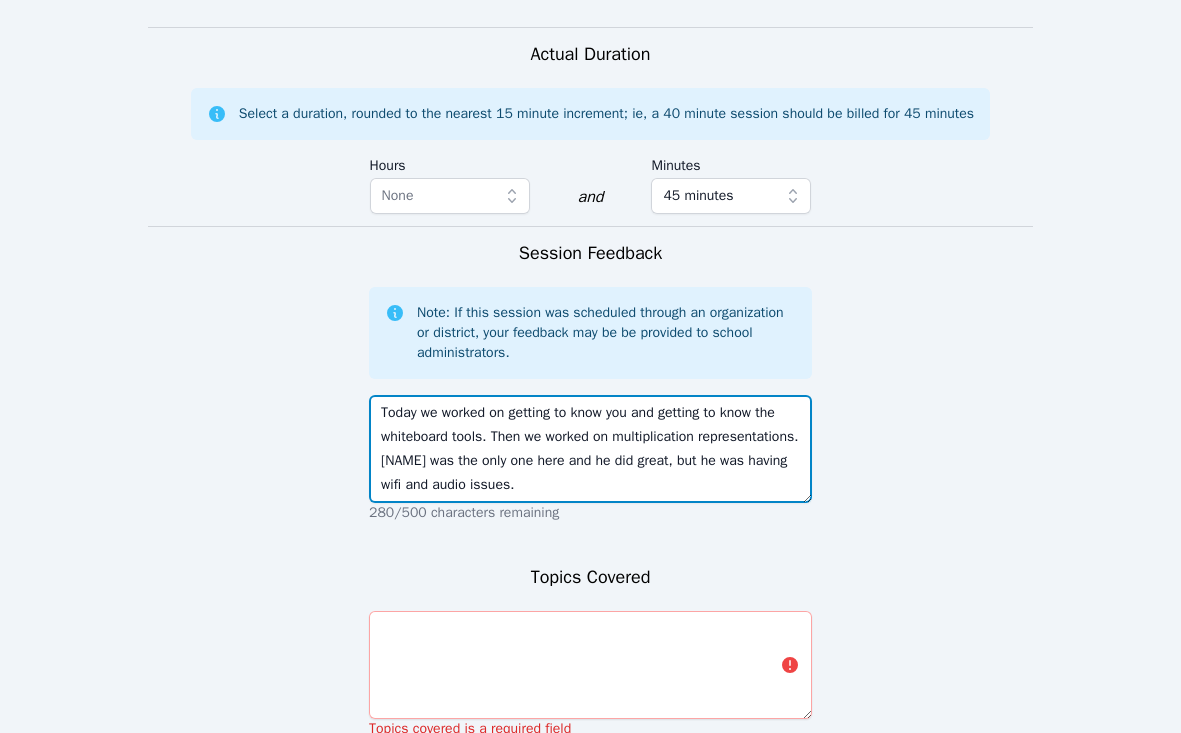 scroll, scrollTop: 1427, scrollLeft: 0, axis: vertical 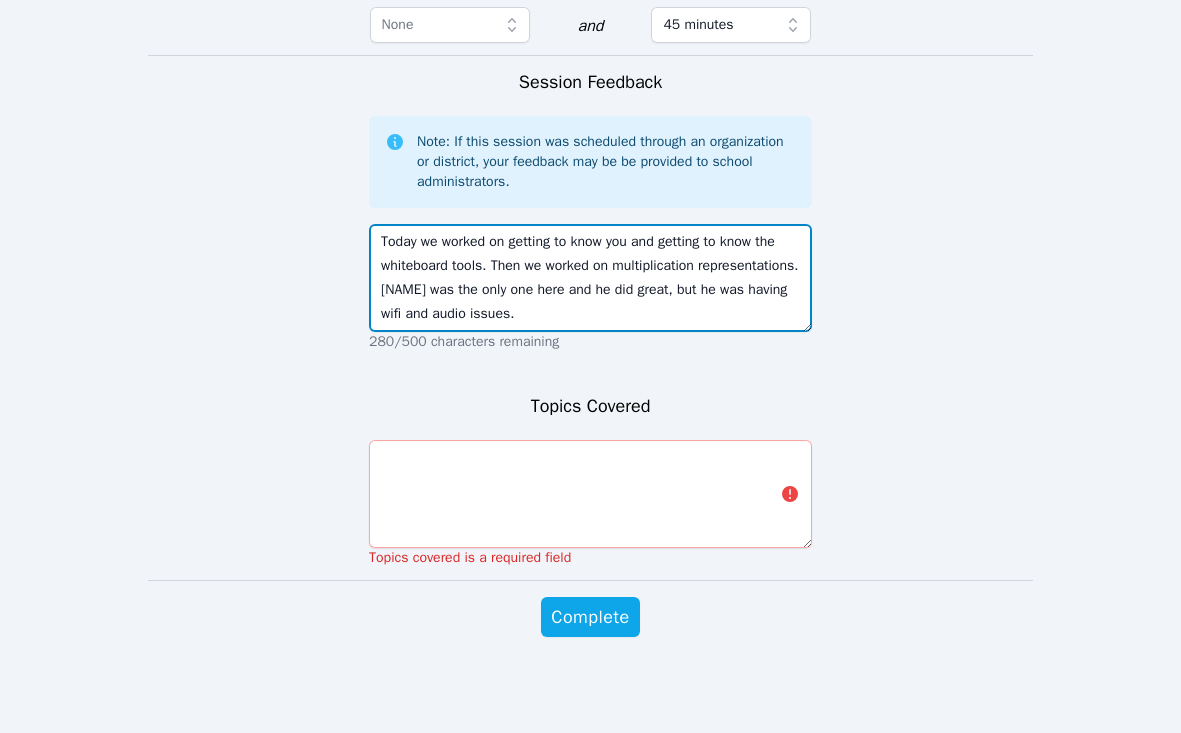 type on "Today we worked on getting to know you and getting to know the whiteboard tools. Then we worked on multiplication representations. [NAME] was the only one here and he did great, but he was having wifi and audio issues." 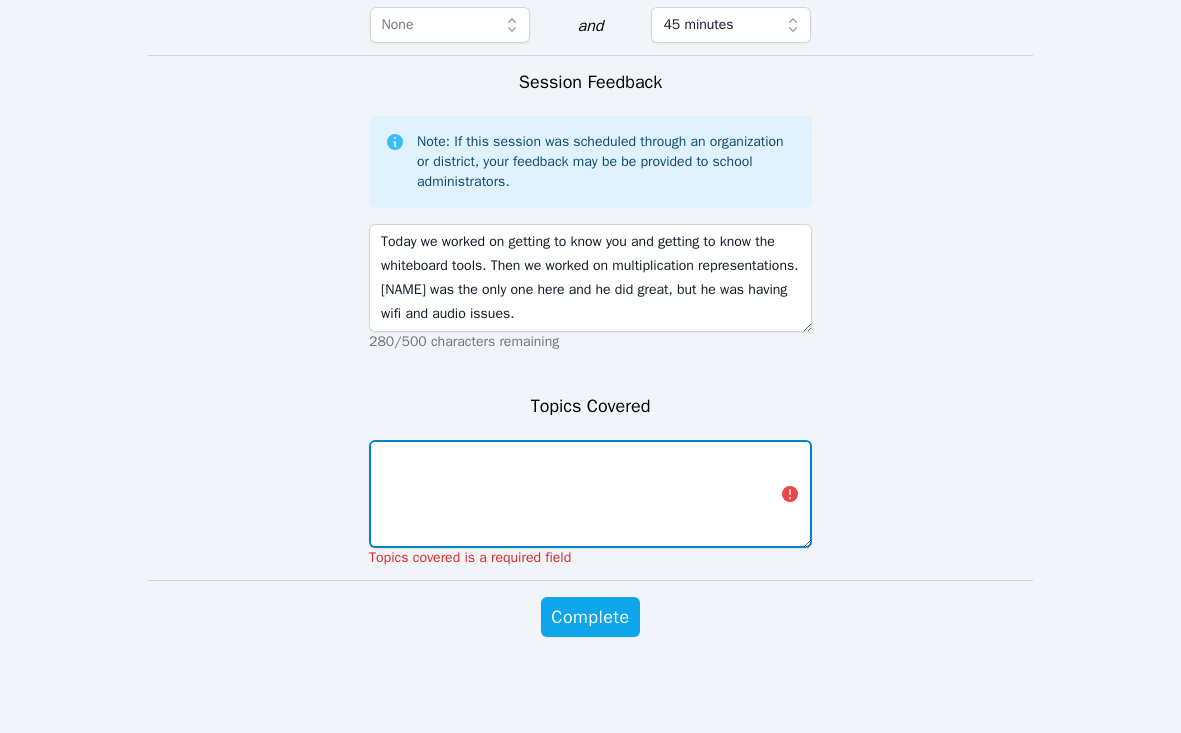 click at bounding box center (590, 494) 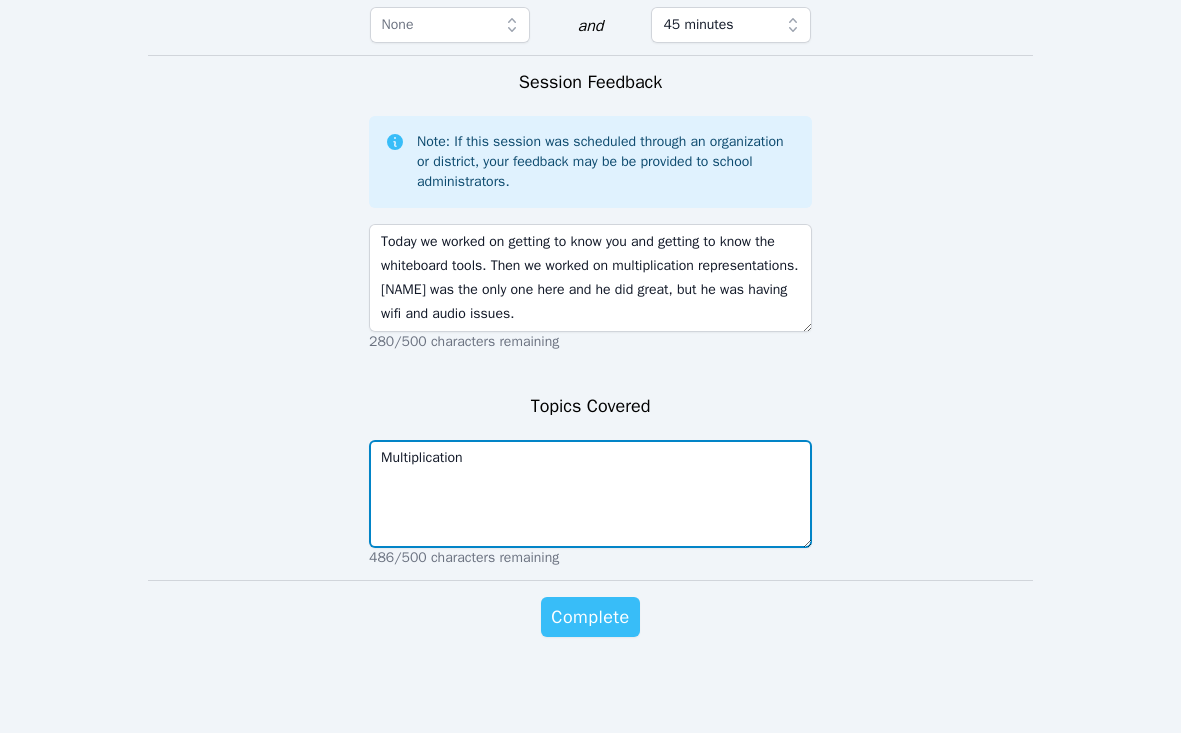 type on "Multiplication" 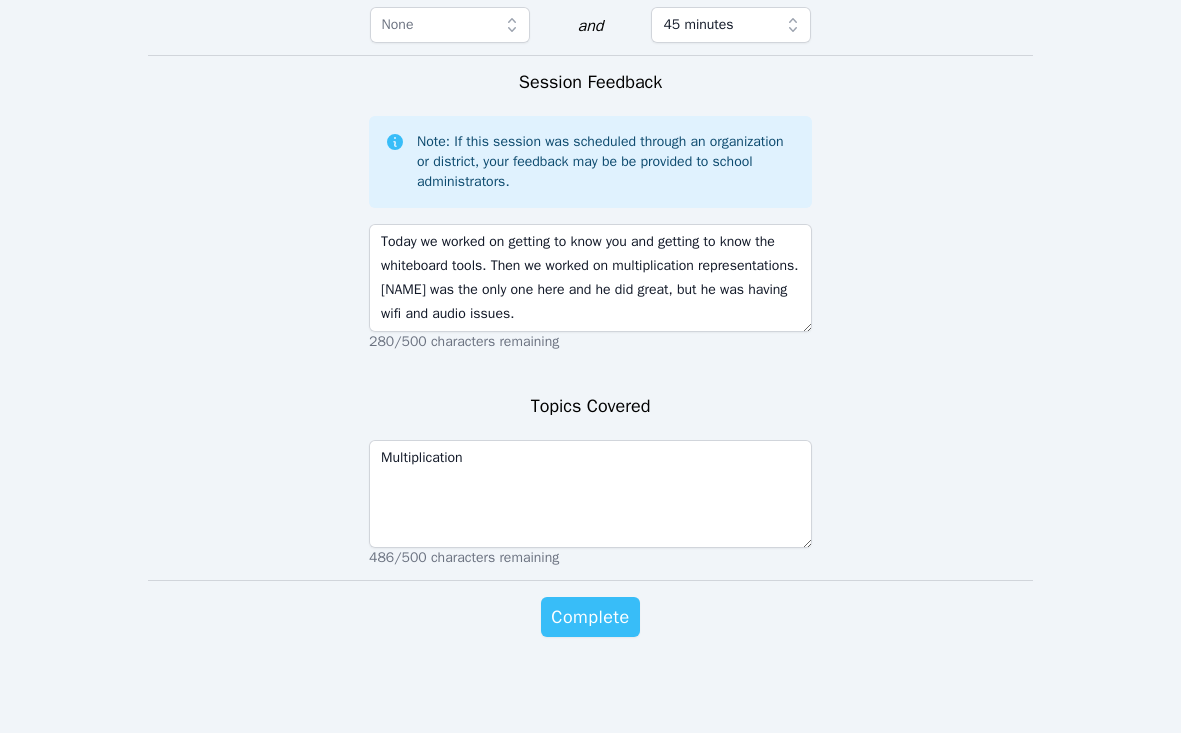 click on "Complete" at bounding box center (590, 617) 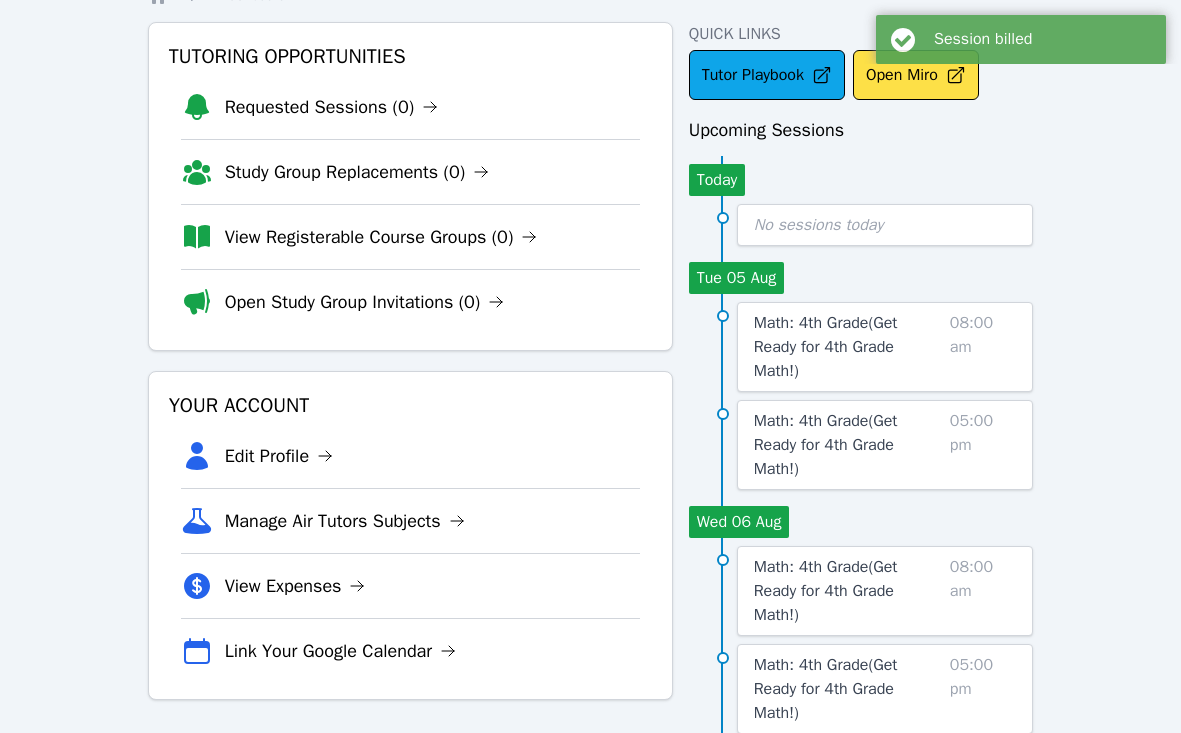 scroll, scrollTop: 85, scrollLeft: 0, axis: vertical 